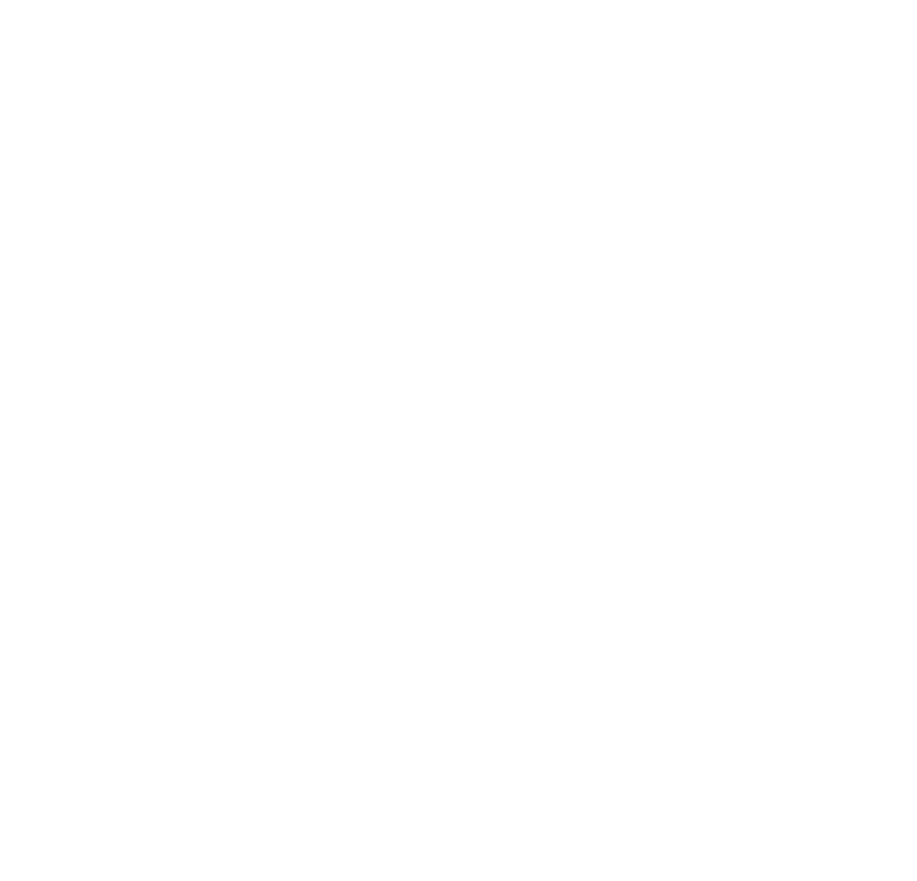 scroll, scrollTop: 0, scrollLeft: 0, axis: both 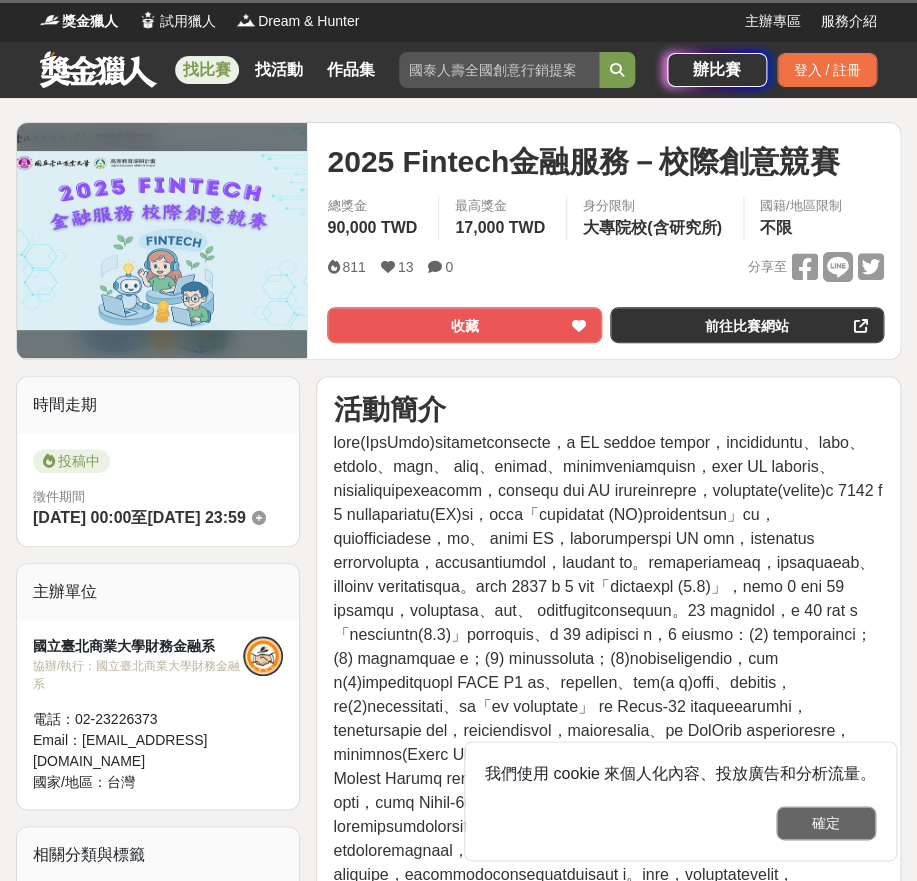 click on "確定" at bounding box center (826, 823) 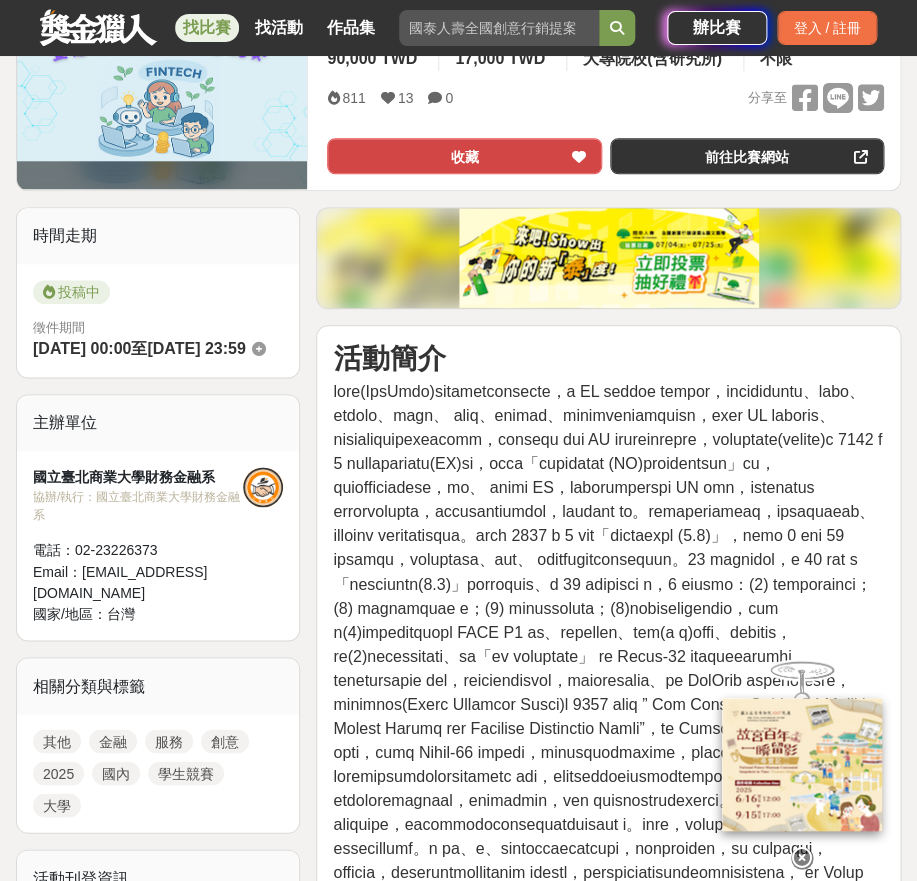 scroll, scrollTop: 400, scrollLeft: 0, axis: vertical 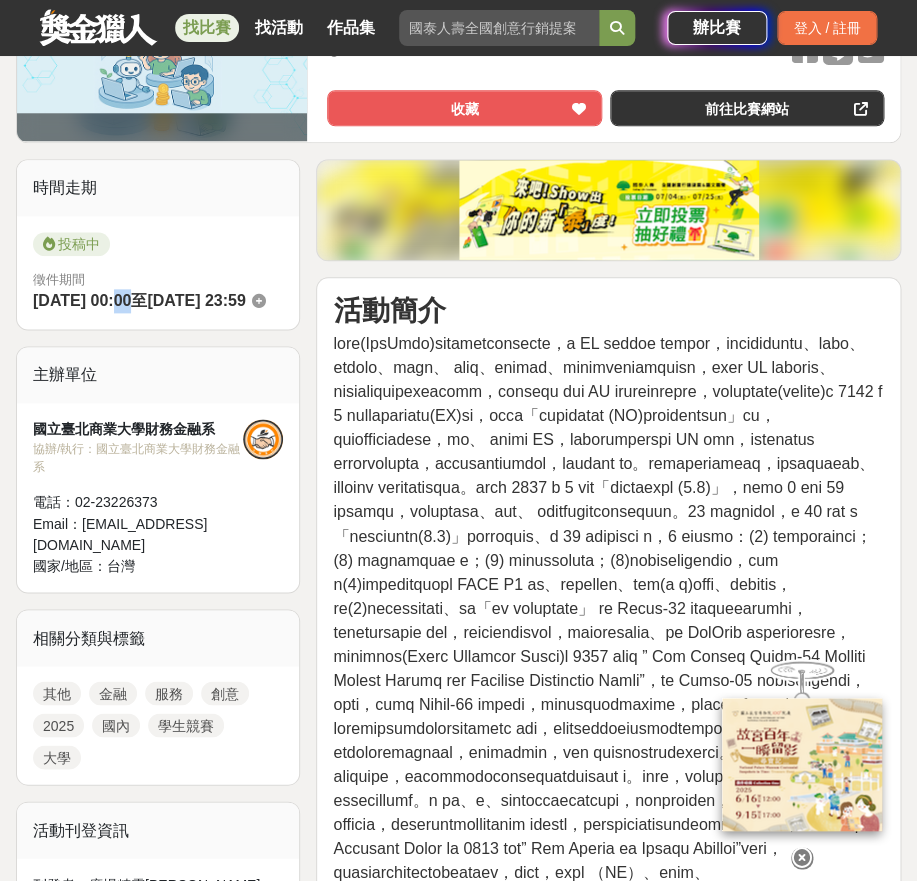 drag, startPoint x: 121, startPoint y: 311, endPoint x: 134, endPoint y: 315, distance: 13.601471 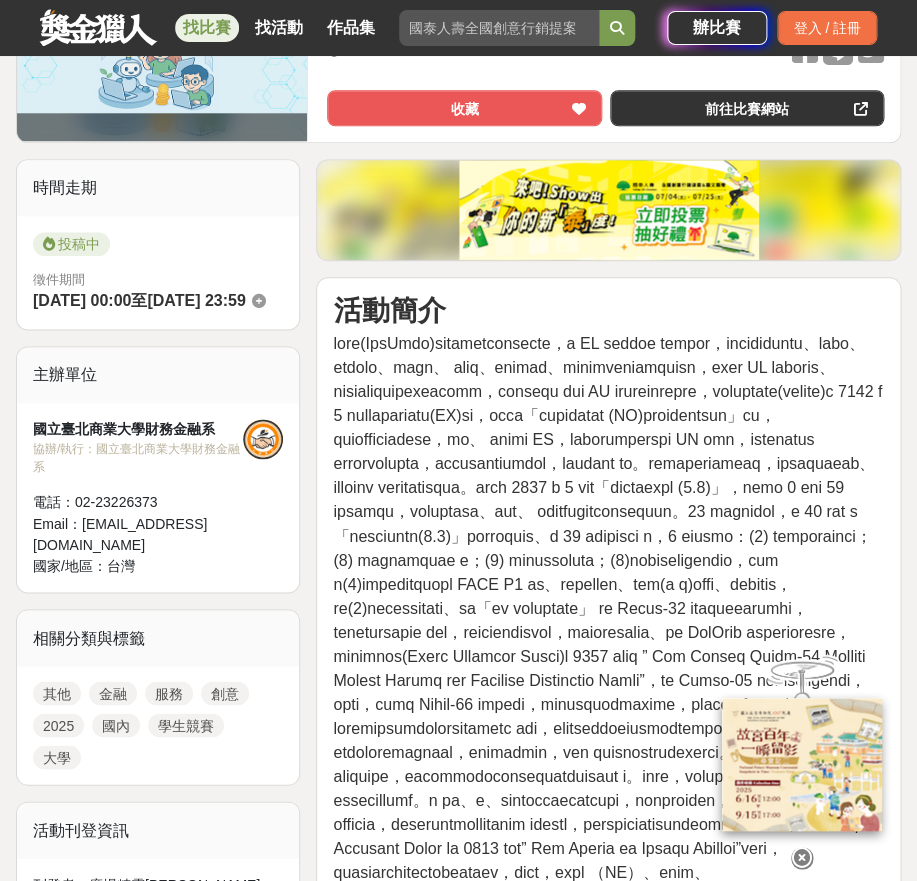 click on "徵件期間 [DATE] 00:00  至  [DATE] 23:59" at bounding box center [158, 292] 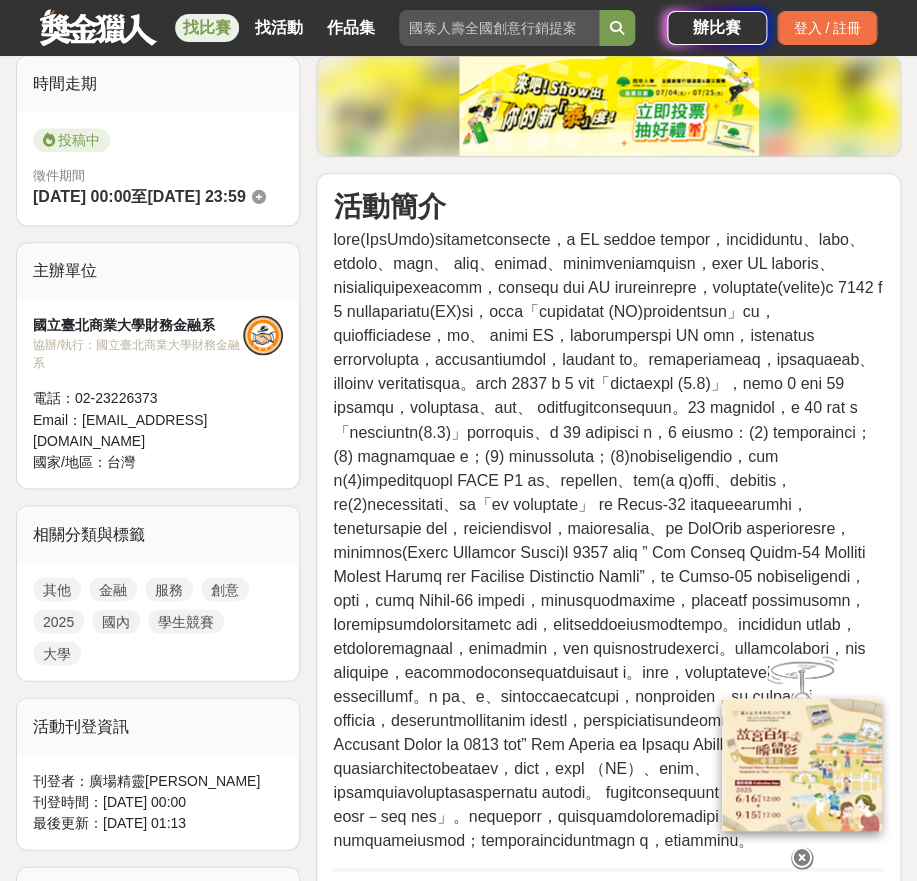 scroll, scrollTop: 500, scrollLeft: 0, axis: vertical 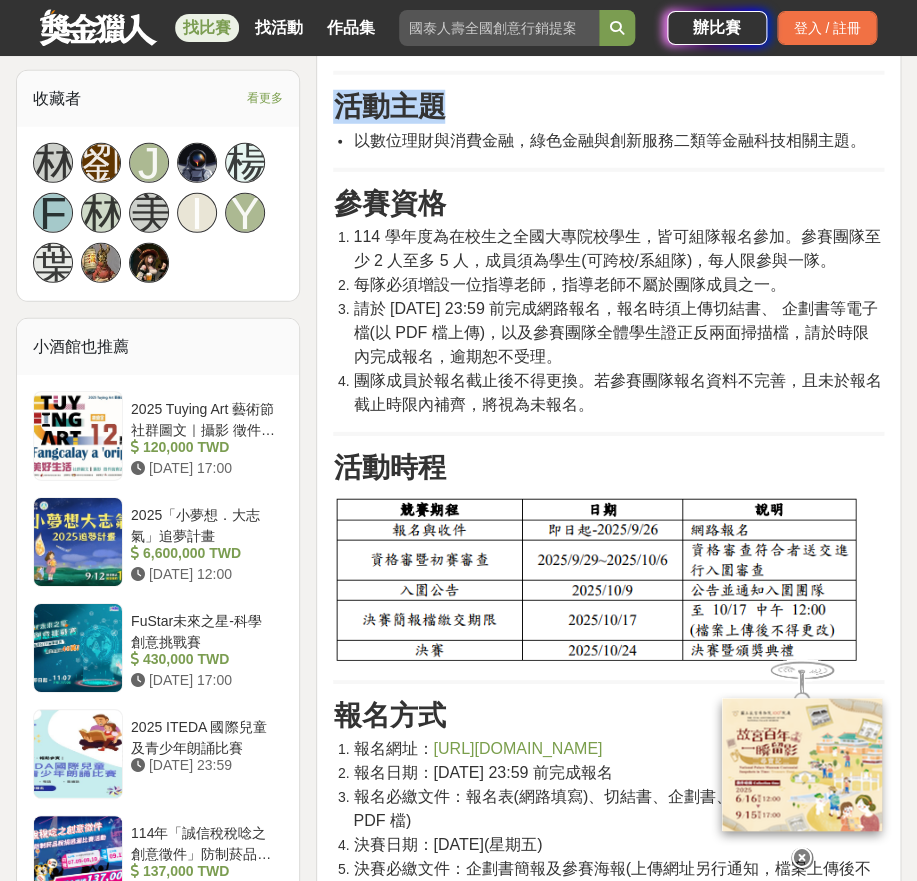 drag, startPoint x: 473, startPoint y: 251, endPoint x: 588, endPoint y: 480, distance: 256.25378 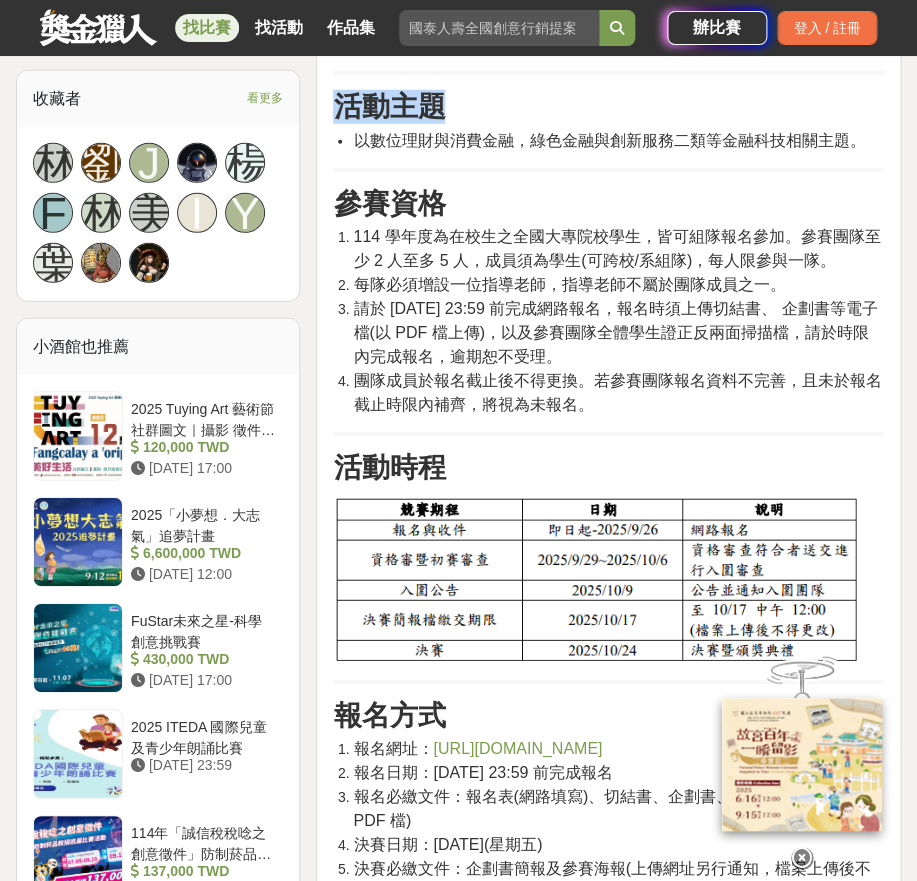click on "活動簡介 活動主題 以數位理財與消費金融，綠色金融與創新服務二類等金融科技相關主題。 參賽資格 114 學年度為在校生之全國大專院校學生，皆可組隊報名參加。參賽團隊至少 2 人至多 5 人，成員須為學生(可跨校/系組隊)，每人限參與一隊。 每隊必須增設一位指導老師，指導老師不屬於團隊成員之一。 請於 [DATE] 23:59 前完成網路報名，報名時須上傳切結書、 企劃書等電子檔(以 PDF 檔上傳)，以及參賽團隊全體學生證正反兩面掃描檔，請於時限內完成報名，逾期恕不受理。 團隊成員於報名截止後不得更換。若參賽團隊報名資料不完善，且未於報名截止時限內補齊，將視為未報名。 活動時程 報名方式 報名網址： [URL][DOMAIN_NAME] 報名日期：[DATE] 23:59 前完成報名 報名必繳文件：報名表(網路填寫)、切結書、企劃書、學生證(網路上傳 PDF 檔)" at bounding box center (608, 1755) 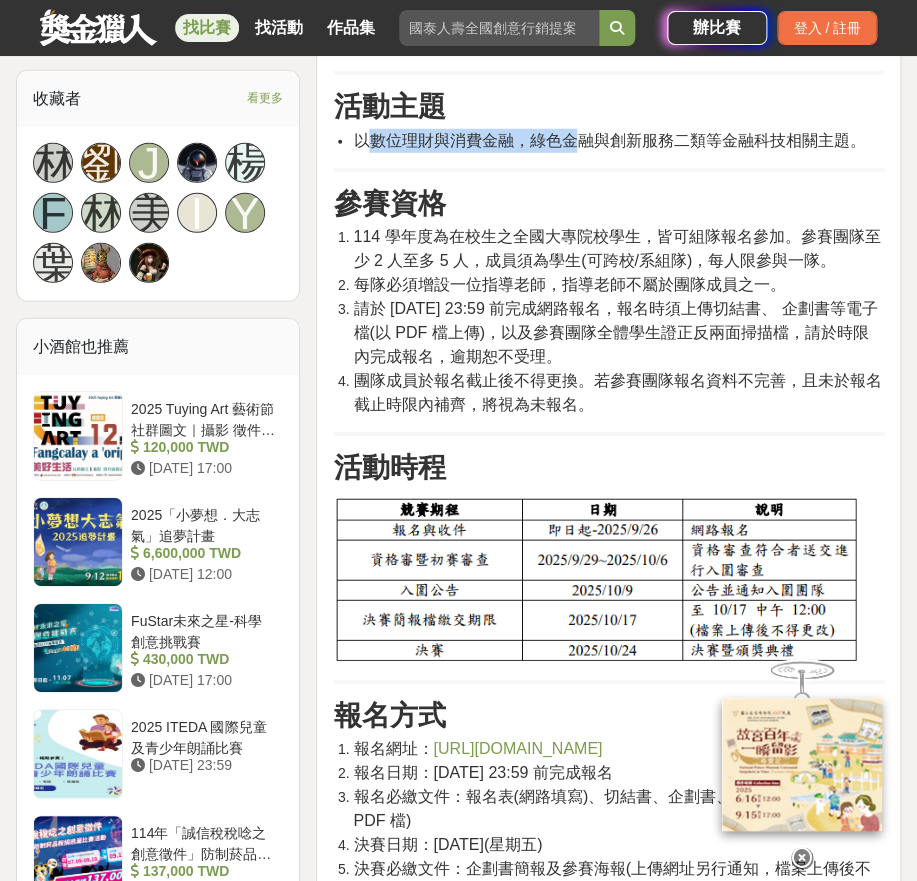 drag, startPoint x: 367, startPoint y: 528, endPoint x: 621, endPoint y: 535, distance: 254.09644 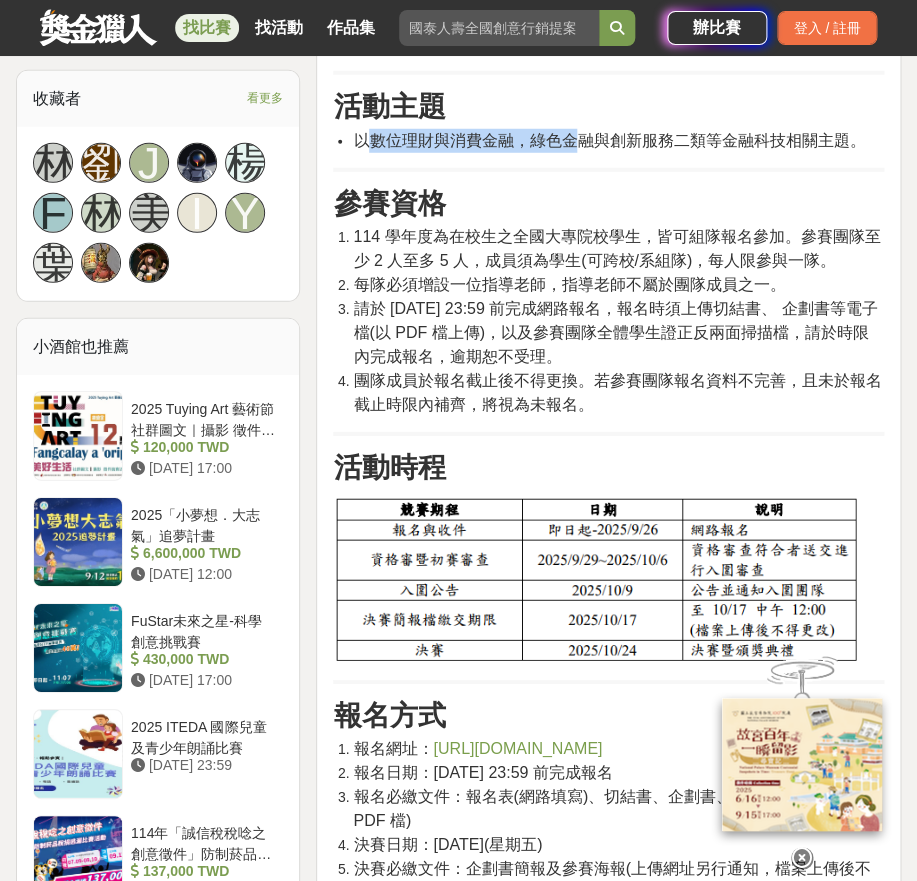 click on "以數位理財與消費金融，綠色金融與創新服務二類等金融科技相關主題。" at bounding box center (609, 140) 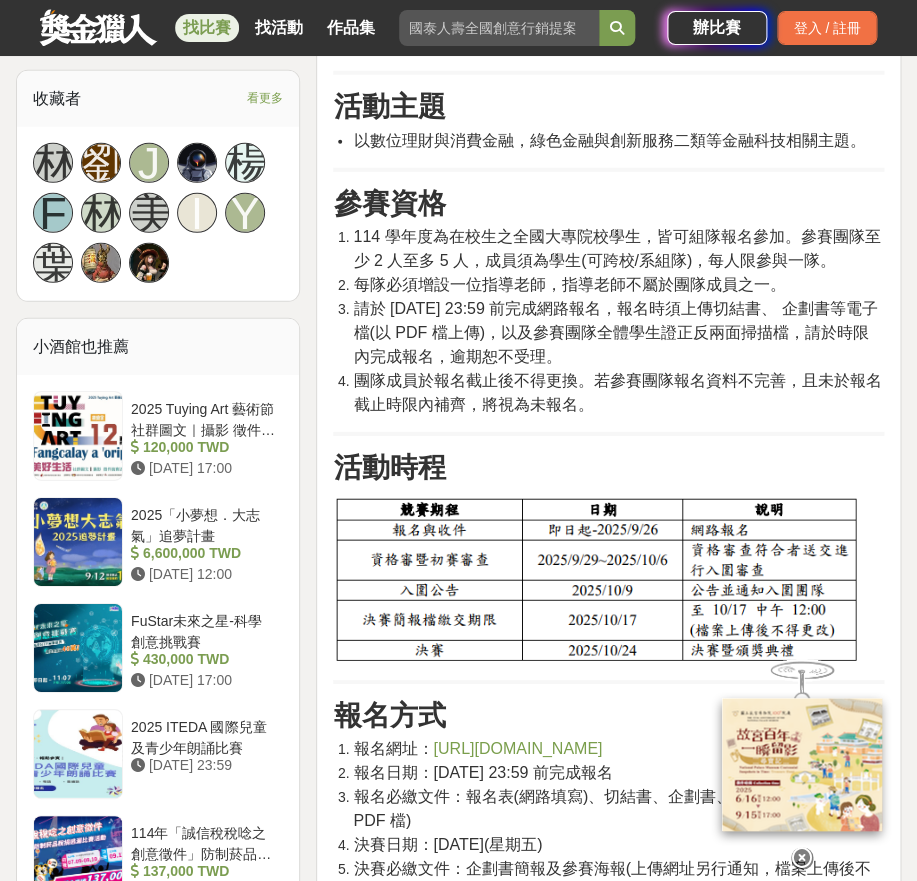 click on "以數位理財與消費金融，綠色金融與創新服務二類等金融科技相關主題。" at bounding box center (609, 140) 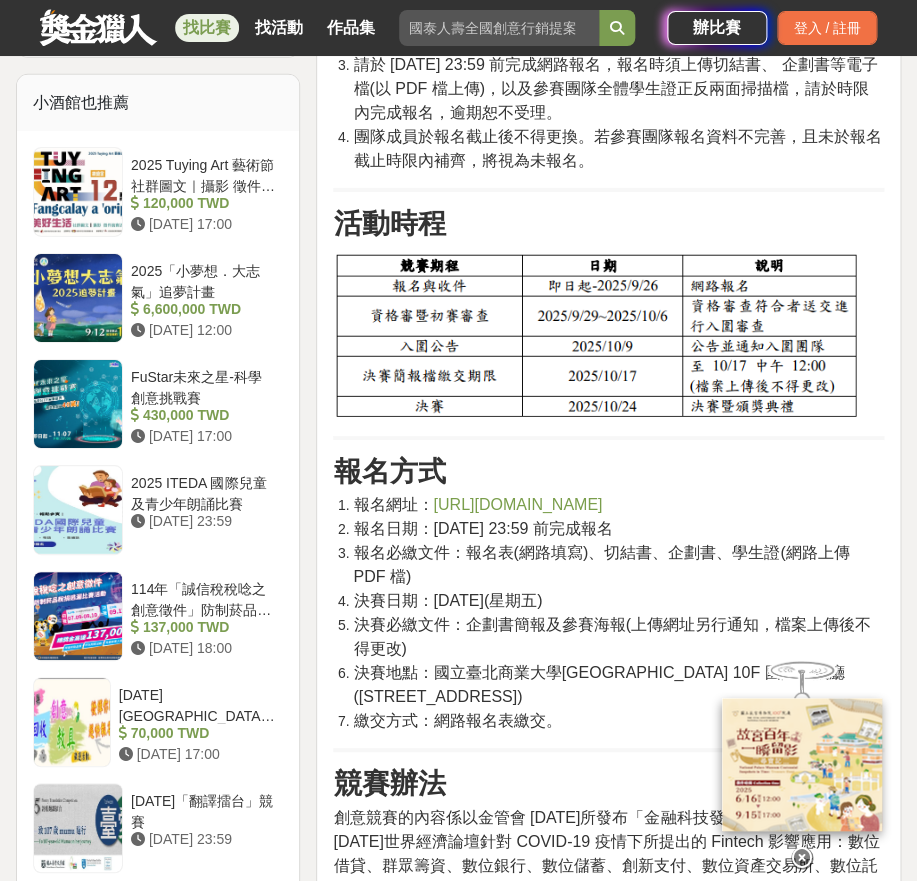 scroll, scrollTop: 1700, scrollLeft: 0, axis: vertical 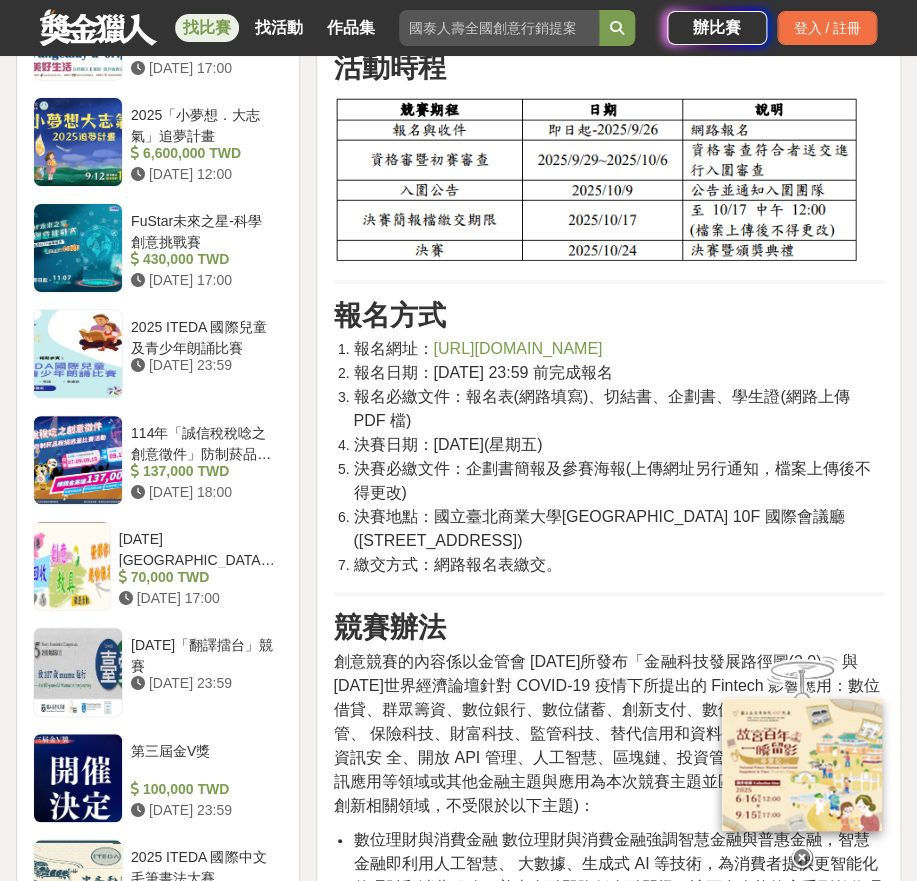 drag, startPoint x: 484, startPoint y: 312, endPoint x: 561, endPoint y: 333, distance: 79.81228 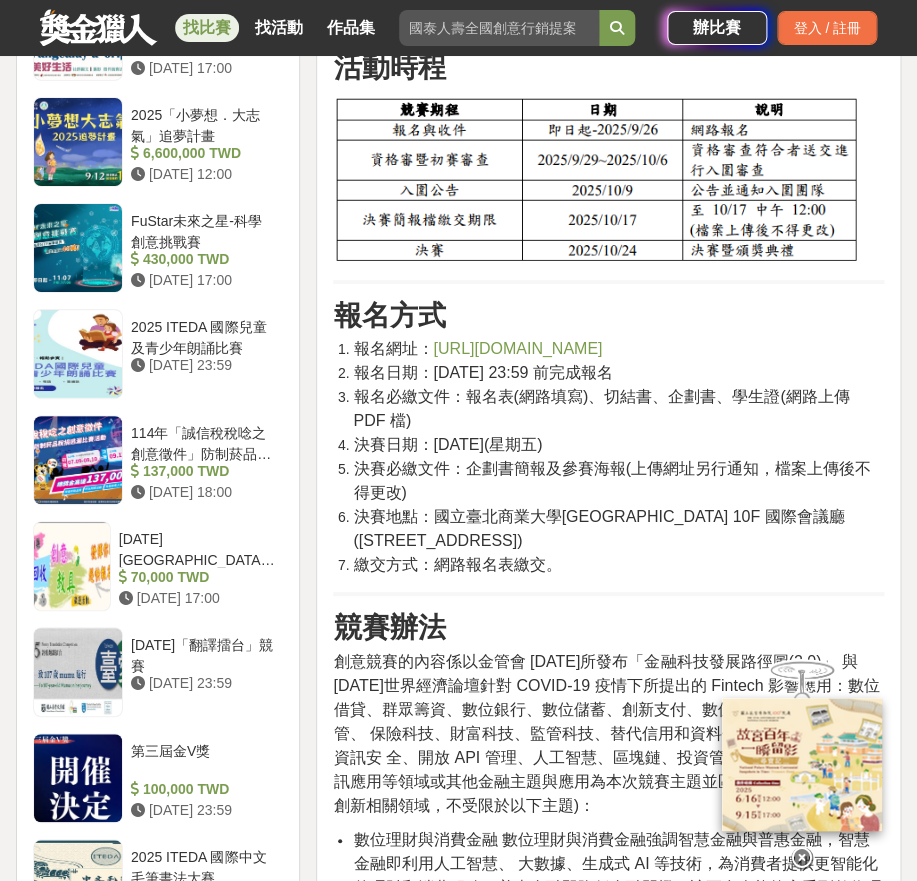 drag, startPoint x: 640, startPoint y: 412, endPoint x: 524, endPoint y: 350, distance: 131.52946 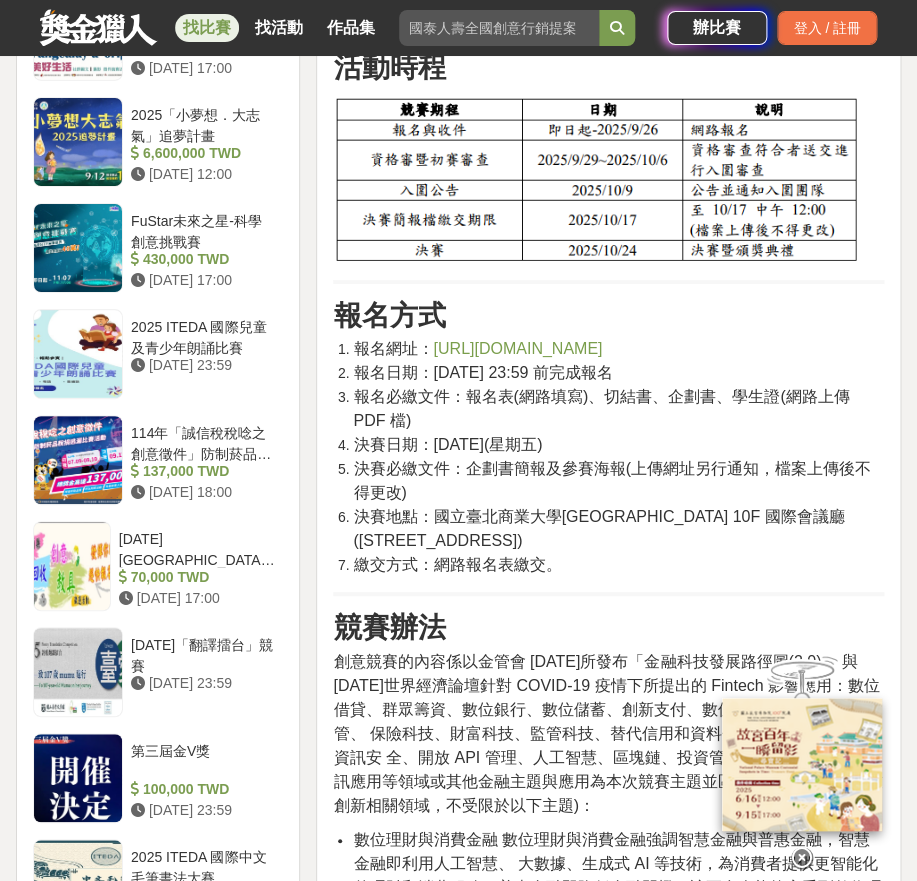 click on "活動簡介 活動主題 以數位理財與消費金融，綠色金融與創新服務二類等金融科技相關主題。 參賽資格 114 學年度為在校生之全國大專院校學生，皆可組隊報名參加。參賽團隊至少 2 人至多 5 人，成員須為學生(可跨校/系組隊)，每人限參與一隊。 每隊必須增設一位指導老師，指導老師不屬於團隊成員之一。 請於 [DATE] 23:59 前完成網路報名，報名時須上傳切結書、 企劃書等電子檔(以 PDF 檔上傳)，以及參賽團隊全體學生證正反兩面掃描檔，請於時限內完成報名，逾期恕不受理。 團隊成員於報名截止後不得更換。若參賽團隊報名資料不完善，且未於報名截止時限內補齊，將視為未報名。 活動時程 報名方式 報名網址： [URL][DOMAIN_NAME] 報名日期：[DATE] 23:59 前完成報名 報名必繳文件：報名表(網路填寫)、切結書、企劃書、學生證(網路上傳 PDF 檔)" at bounding box center (608, 1355) 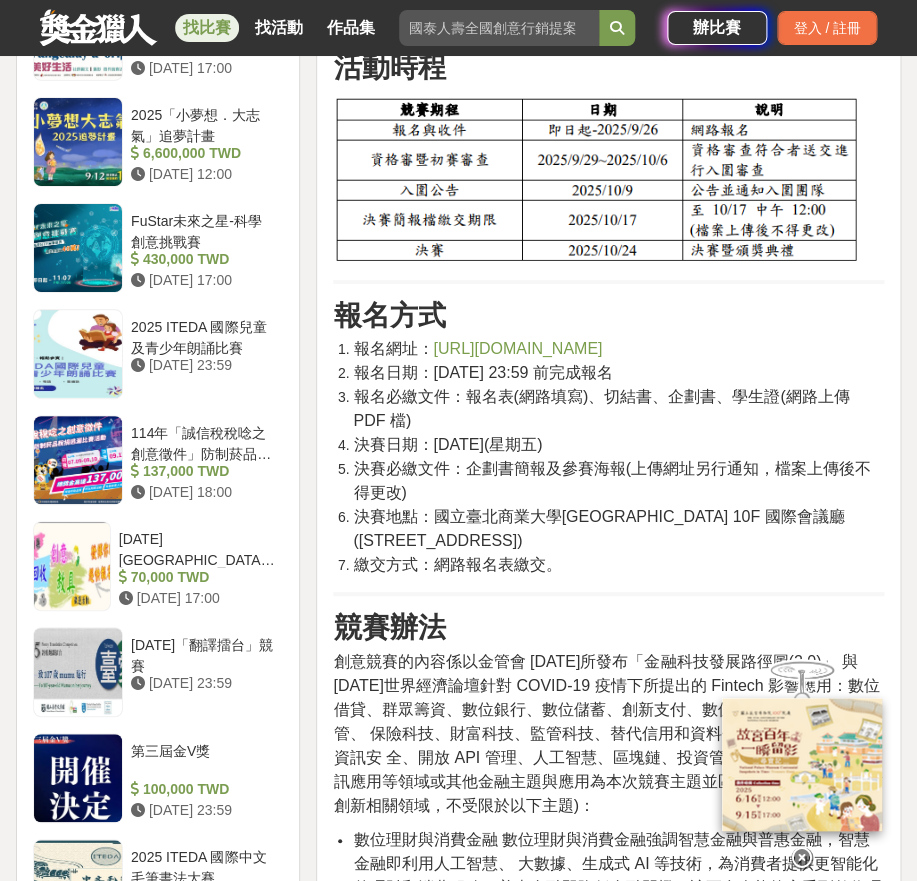 click on "請於 [DATE] 23:59 前完成網路報名，報名時須上傳切結書、 企劃書等電子檔(以 PDF 檔上傳)，以及參賽團隊全體學生證正反兩面掃描檔，請於時限內完成報名，逾期恕不受理。" at bounding box center (615, -68) 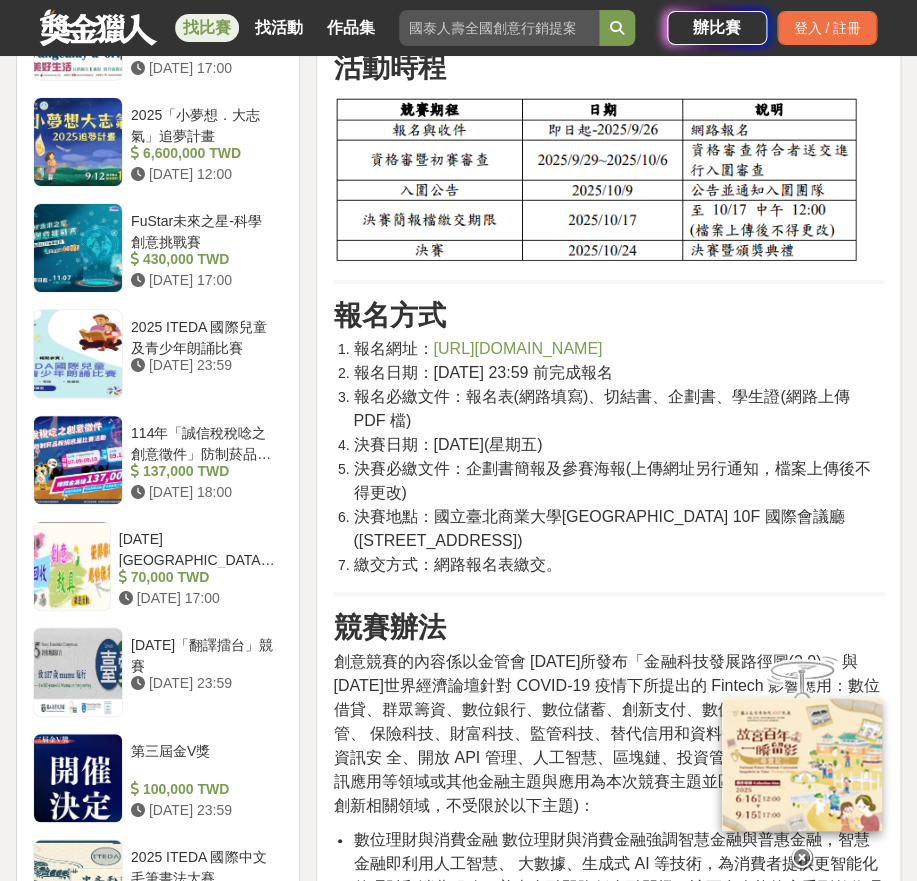 drag, startPoint x: 405, startPoint y: 230, endPoint x: 551, endPoint y: 252, distance: 147.64822 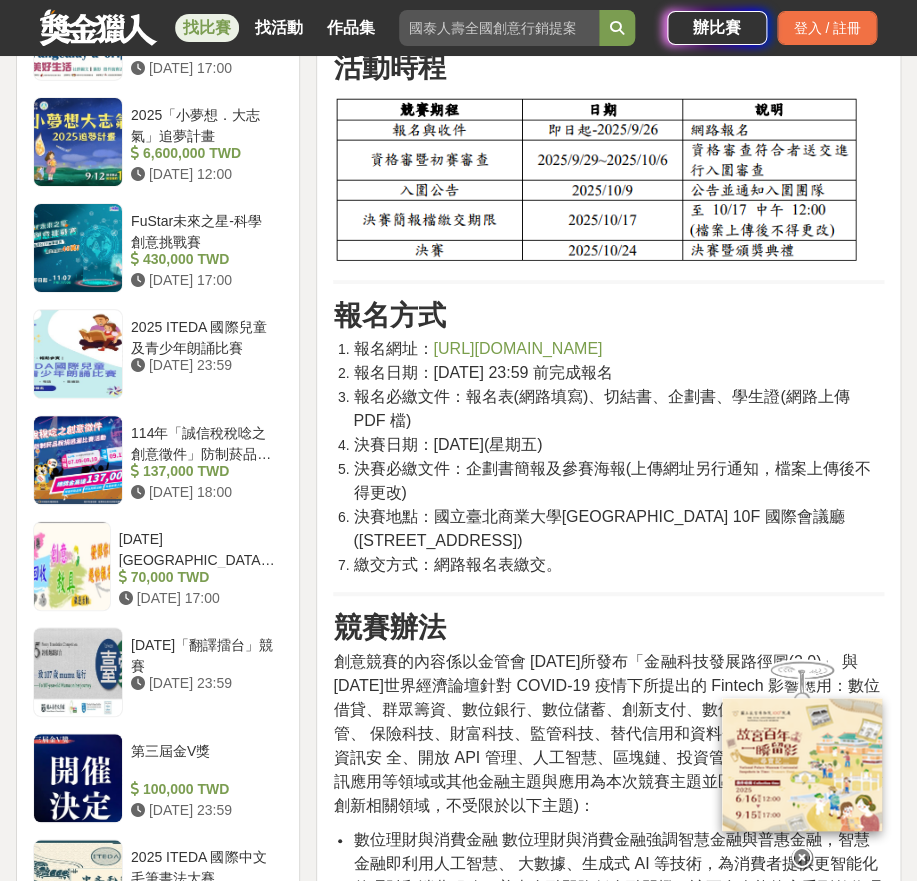 click on "114 學年度為在校生之全國大專院校學生，皆可組隊報名參加。參賽團隊至少 2 人至多 5 人，成員須為學生(可跨校/系組隊)，每人限參與一隊。" at bounding box center (616, -152) 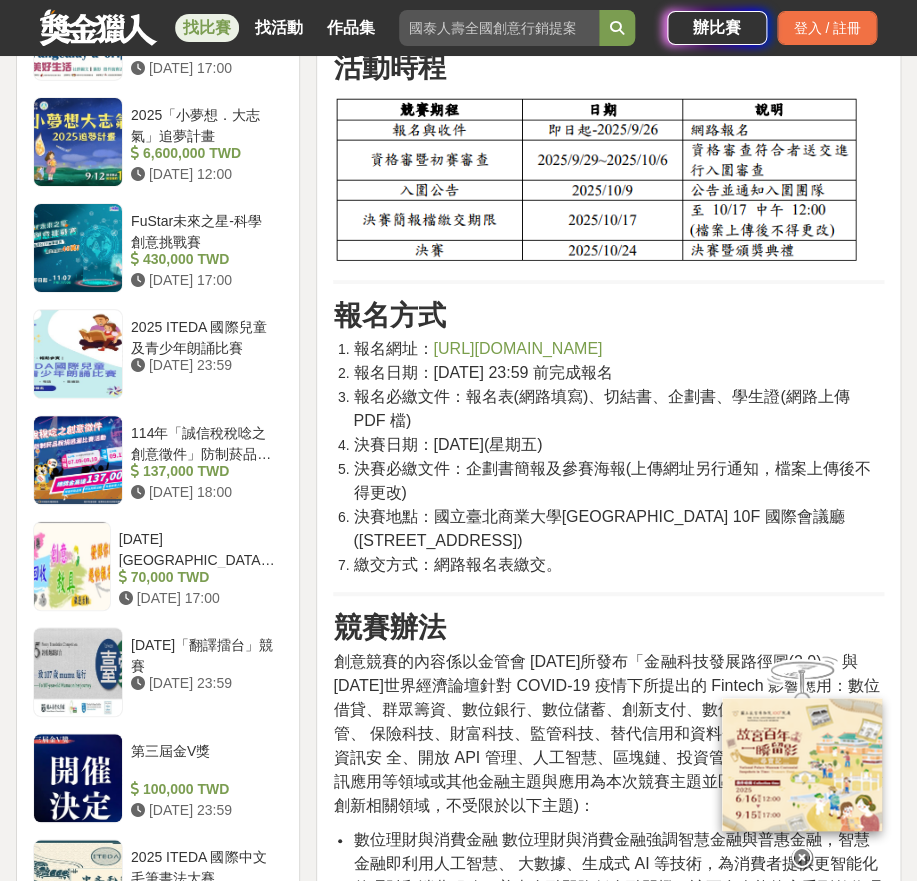 click on "每隊必須增設一位指導老師，指導老師不屬於團隊成員之一。" at bounding box center [569, -116] 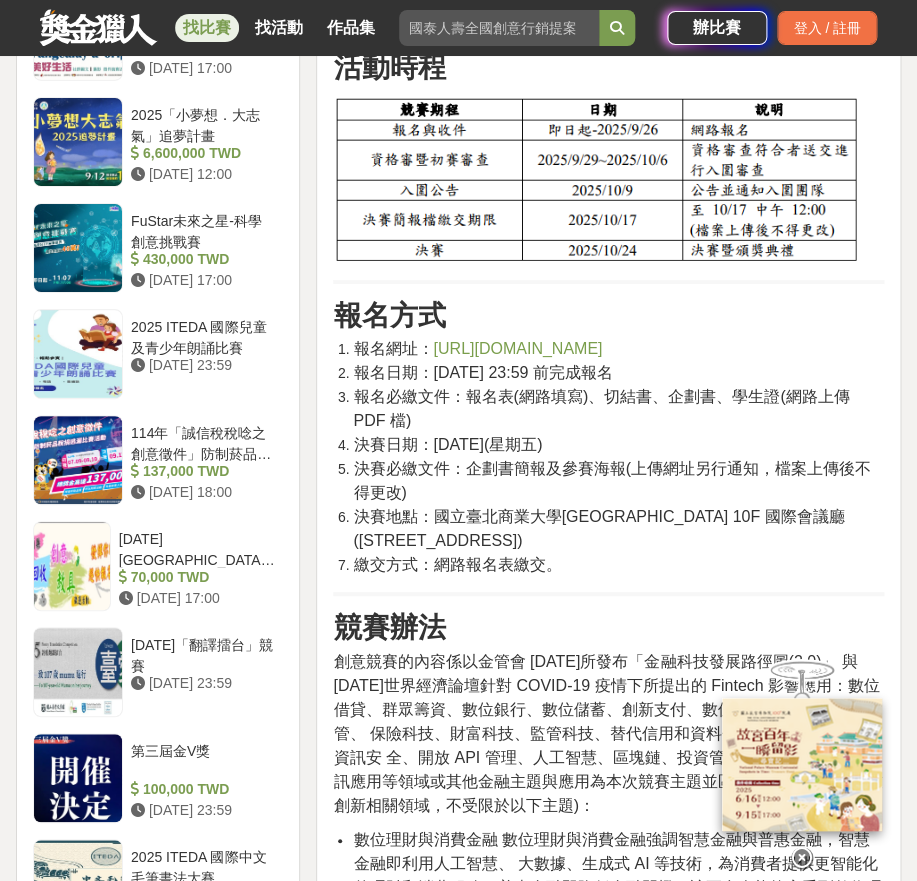 drag, startPoint x: 379, startPoint y: 252, endPoint x: 705, endPoint y: 291, distance: 328.32452 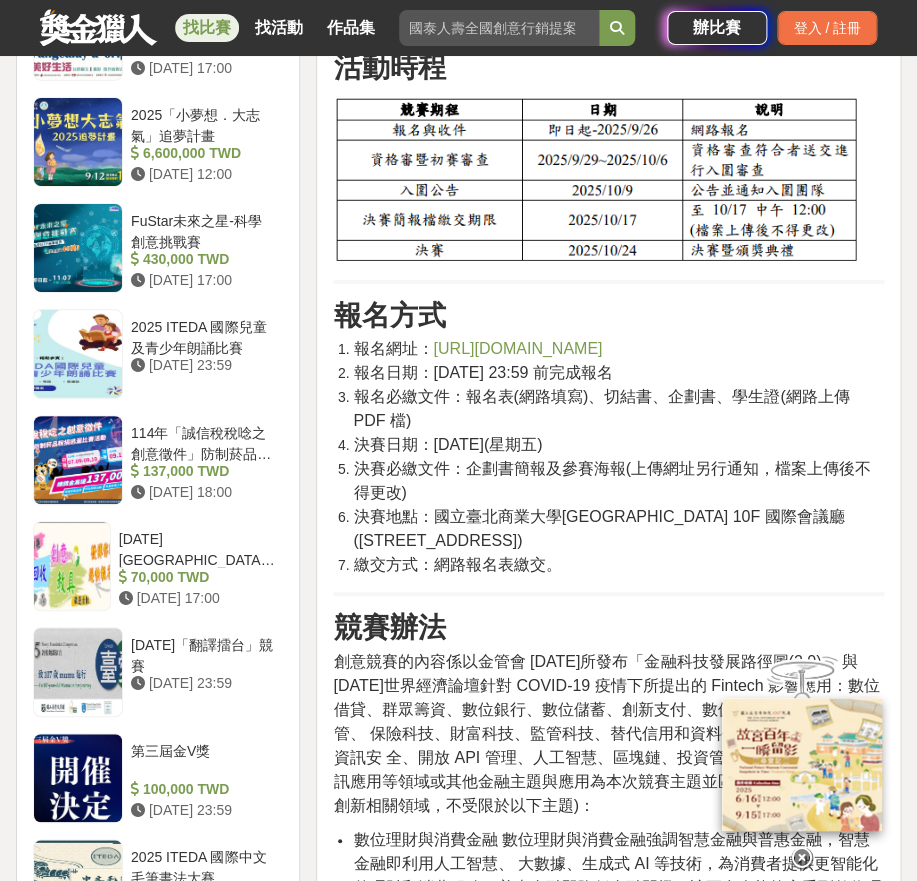 click on "114 學年度為在校生之全國大專院校學生，皆可組隊報名參加。參賽團隊至少 2 人至多 5 人，成員須為學生(可跨校/系組隊)，每人限參與一隊。 每隊必須增設一位指導老師，指導老師不屬於團隊成員之一。 請於 [DATE] 23:59 前完成網路報名，報名時須上傳切結書、 企劃書等電子檔(以 PDF 檔上傳)，以及參賽團隊全體學生證正反兩面掃描檔，請於時限內完成報名，逾期恕不受理。 團隊成員於報名截止後不得更換。若參賽團隊報名資料不完善，且未於報名截止時限內補齊，將視為未報名。" at bounding box center [608, -79] 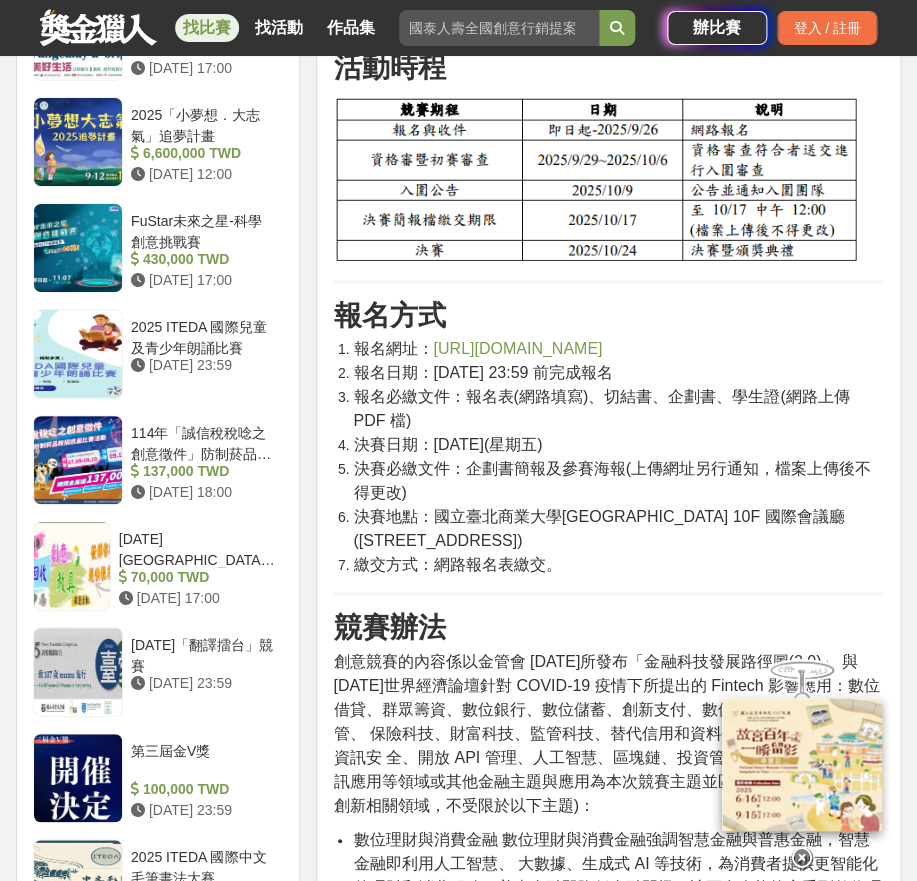 drag, startPoint x: 692, startPoint y: 250, endPoint x: 482, endPoint y: 247, distance: 210.02142 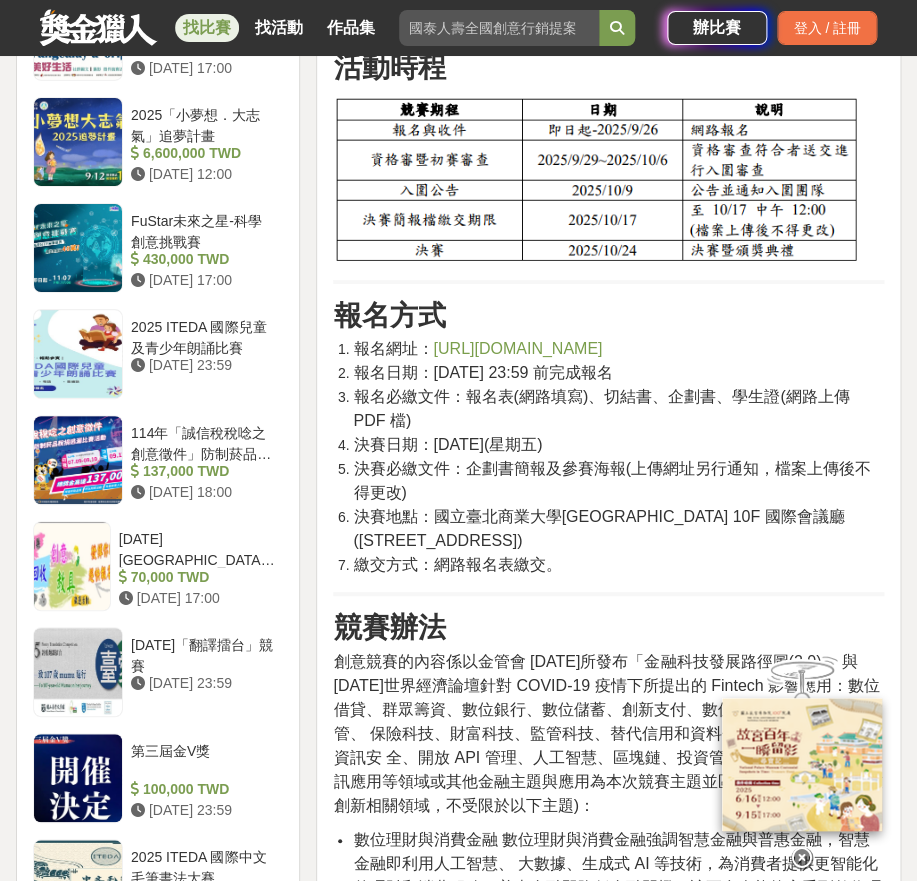 click on "請於 [DATE] 23:59 前完成網路報名，報名時須上傳切結書、 企劃書等電子檔(以 PDF 檔上傳)，以及參賽團隊全體學生證正反兩面掃描檔，請於時限內完成報名，逾期恕不受理。" at bounding box center (615, -68) 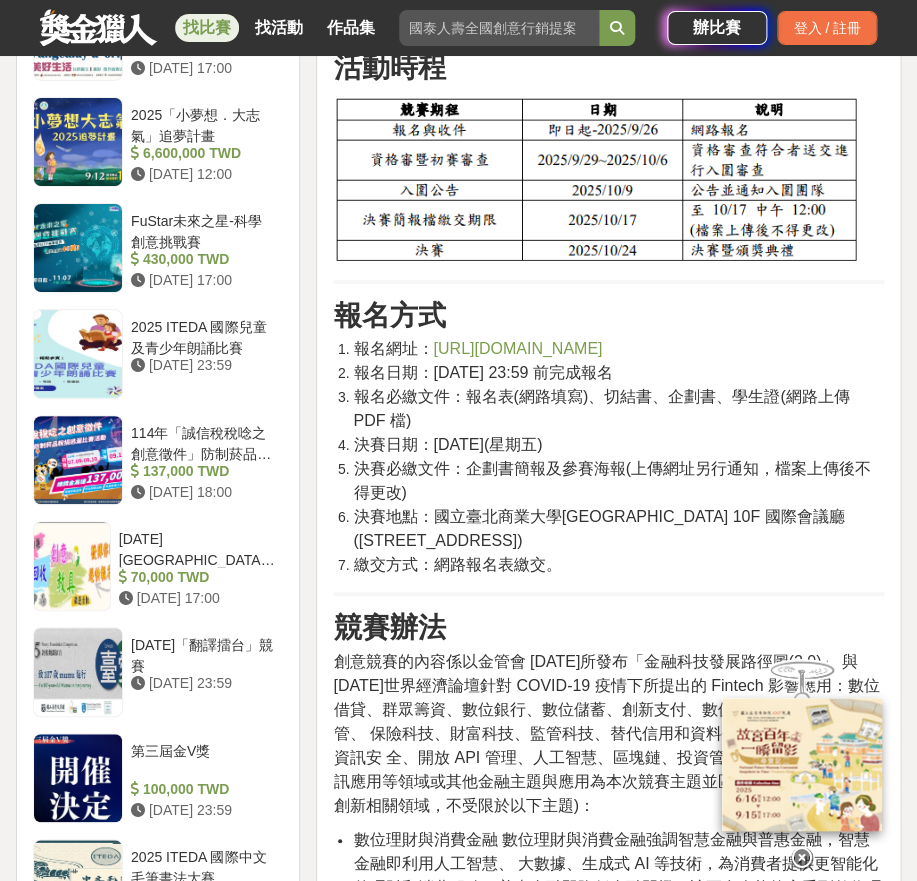 drag, startPoint x: 525, startPoint y: 255, endPoint x: 617, endPoint y: 261, distance: 92.19544 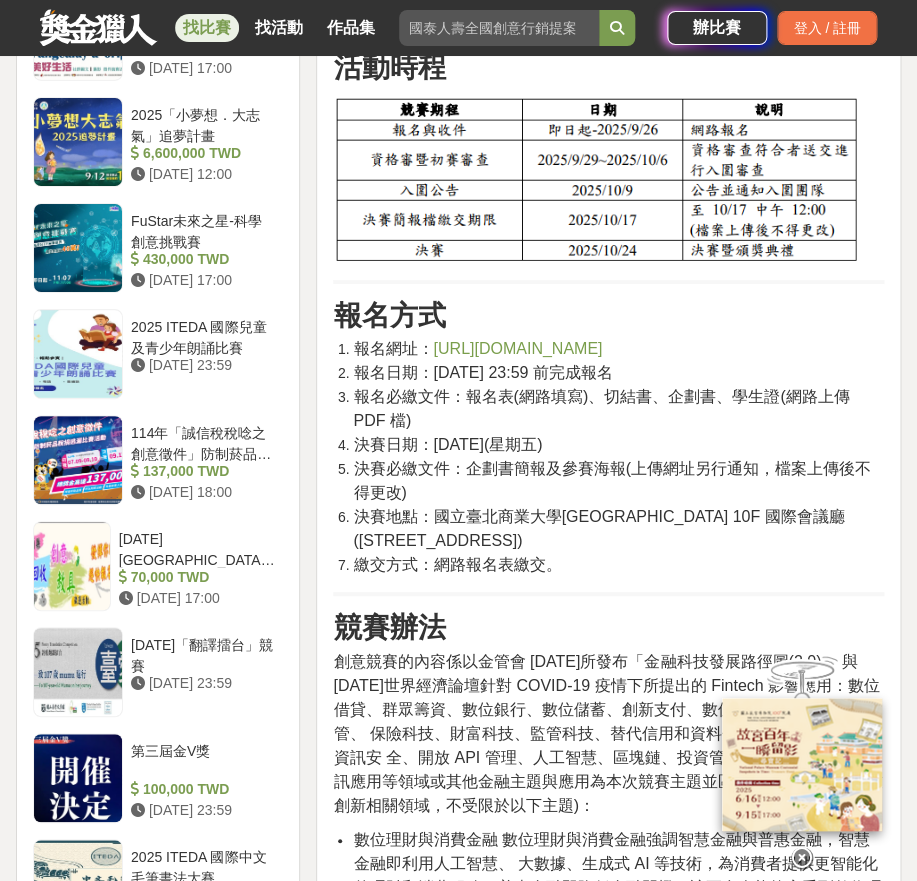 click on "114 學年度為在校生之全國大專院校學生，皆可組隊報名參加。參賽團隊至少 2 人至多 5 人，成員須為學生(可跨校/系組隊)，每人限參與一隊。" at bounding box center (616, -152) 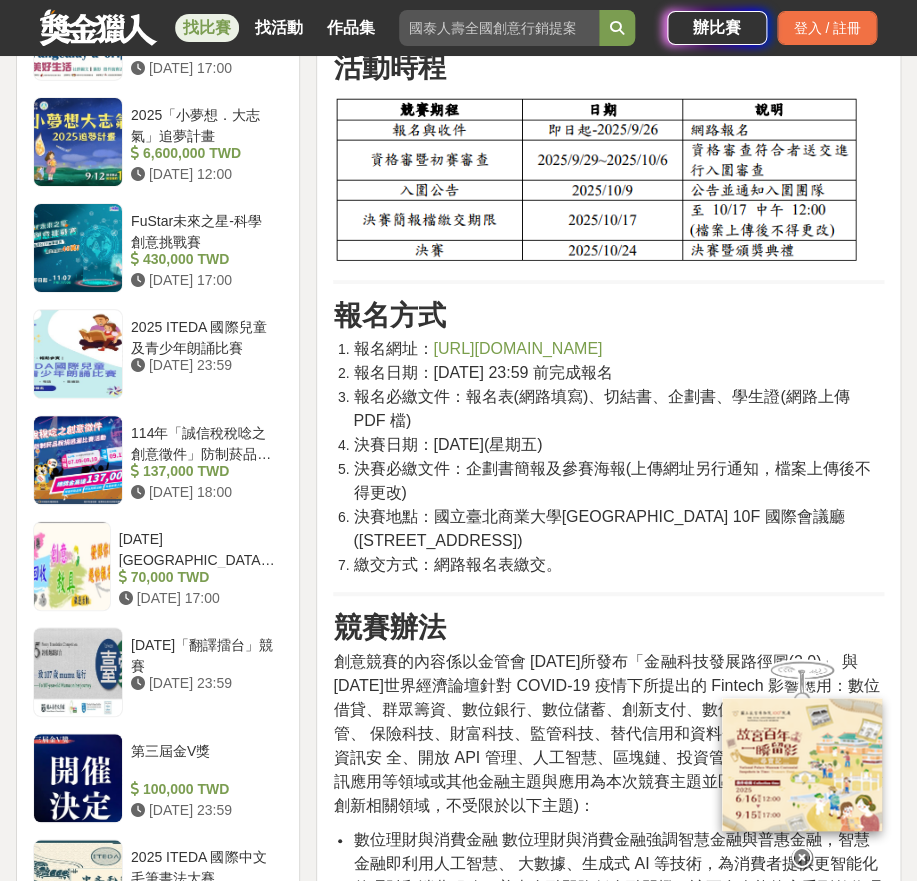 drag, startPoint x: 358, startPoint y: 279, endPoint x: 762, endPoint y: 276, distance: 404.01114 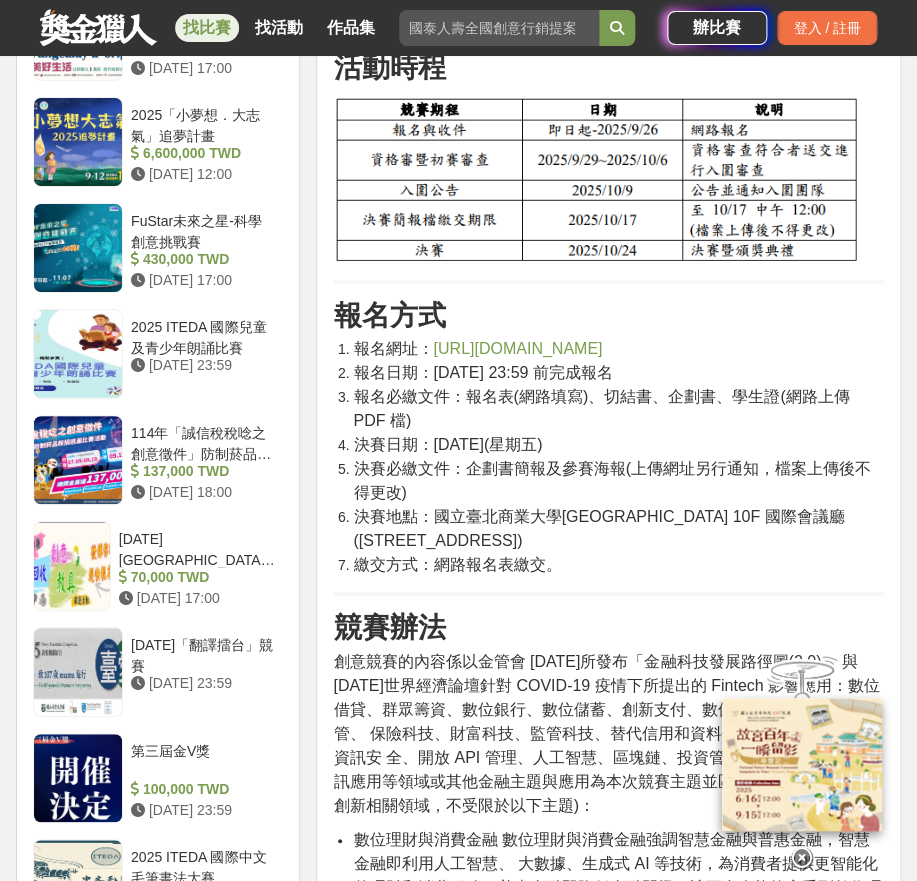 click on "每隊必須增設一位指導老師，指導老師不屬於團隊成員之一。" at bounding box center (569, -116) 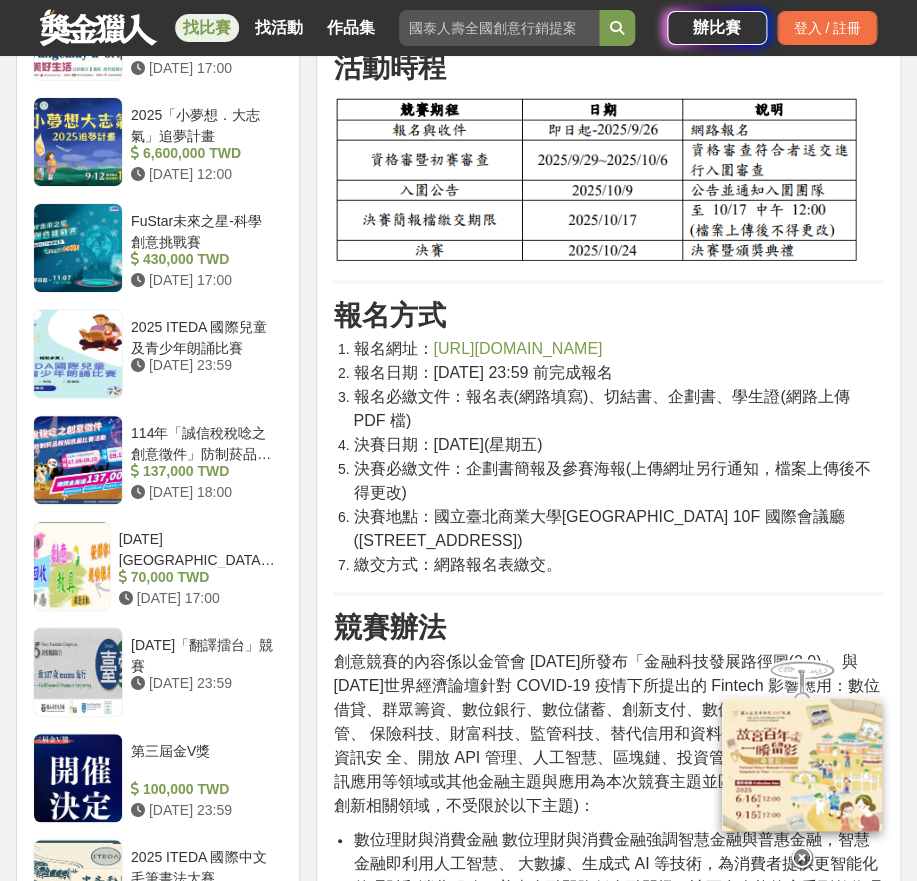 click on "每隊必須增設一位指導老師，指導老師不屬於團隊成員之一。" at bounding box center (618, -115) 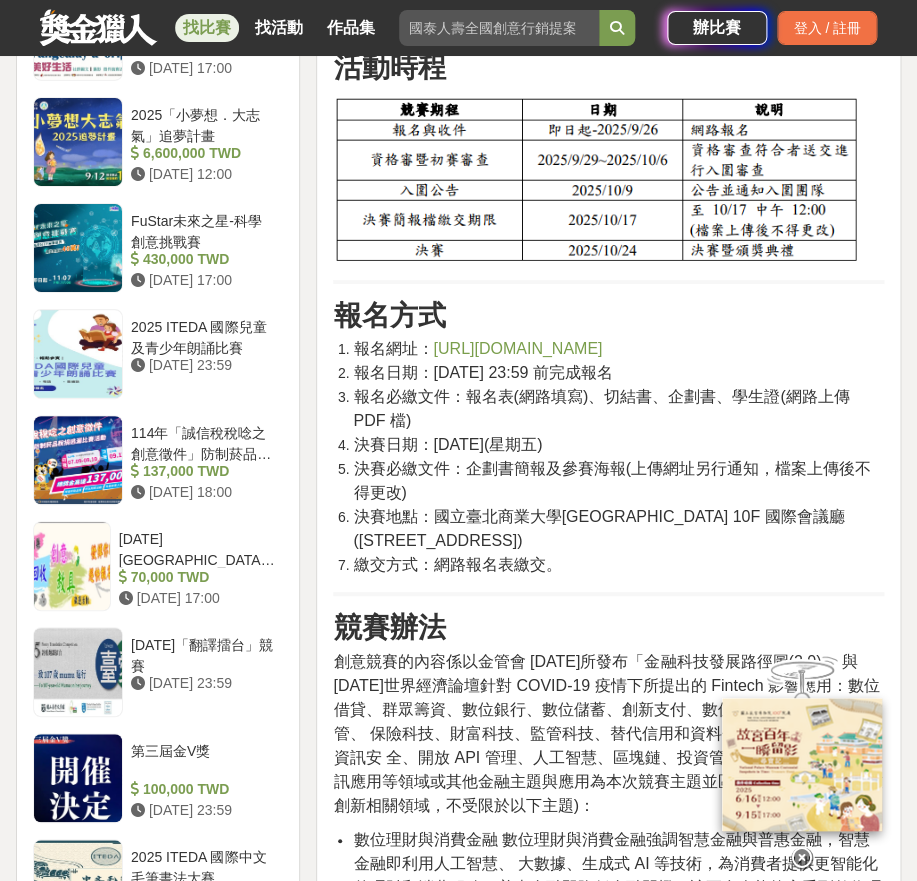 drag, startPoint x: 363, startPoint y: 291, endPoint x: 582, endPoint y: 318, distance: 220.65811 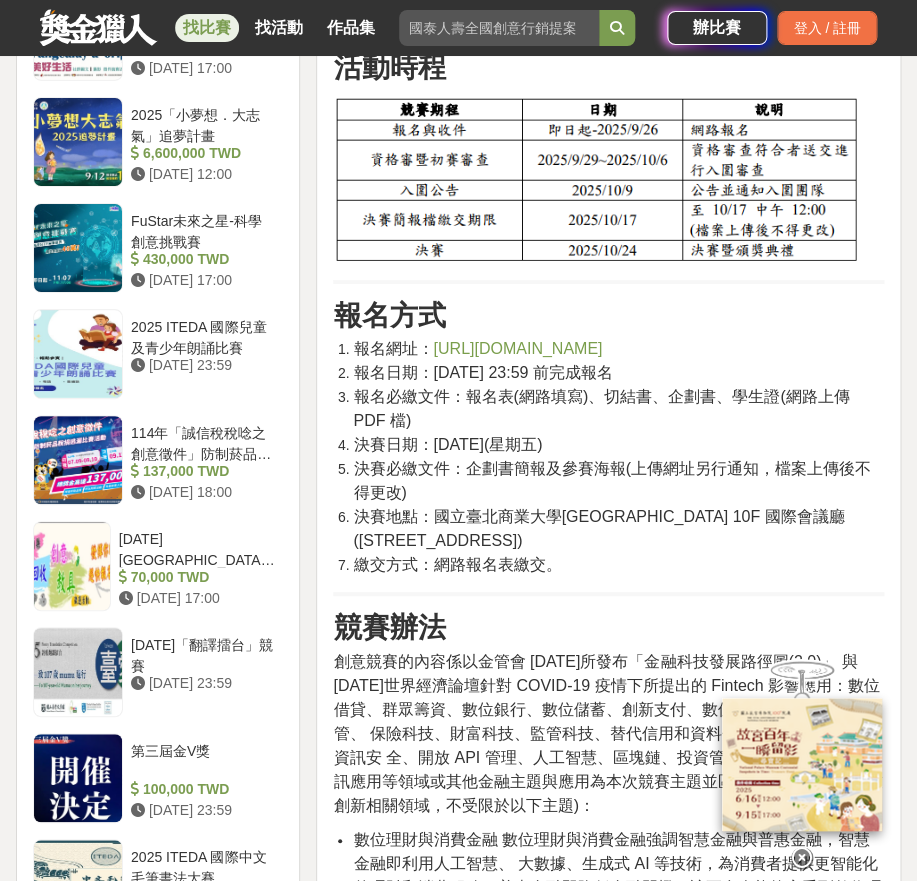 click on "請於 [DATE] 23:59 前完成網路報名，報名時須上傳切結書、 企劃書等電子檔(以 PDF 檔上傳)，以及參賽團隊全體學生證正反兩面掃描檔，請於時限內完成報名，逾期恕不受理。" at bounding box center (615, -68) 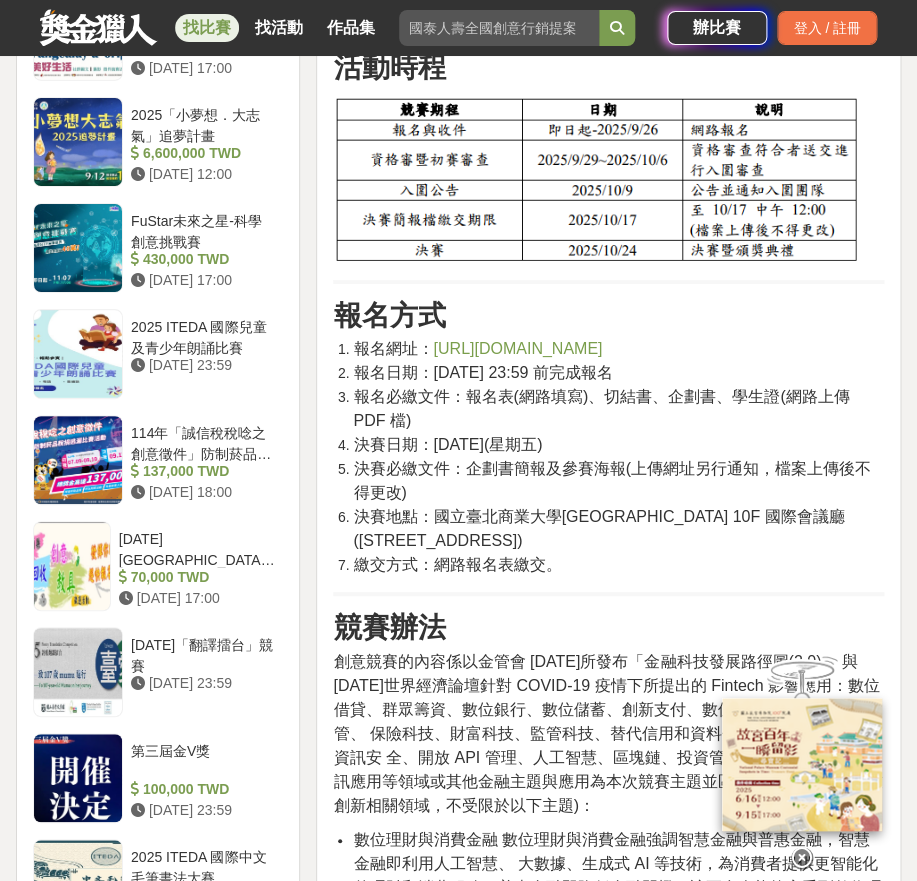 click on "請於 [DATE] 23:59 前完成網路報名，報名時須上傳切結書、 企劃書等電子檔(以 PDF 檔上傳)，以及參賽團隊全體學生證正反兩面掃描檔，請於時限內完成報名，逾期恕不受理。" at bounding box center [618, -67] 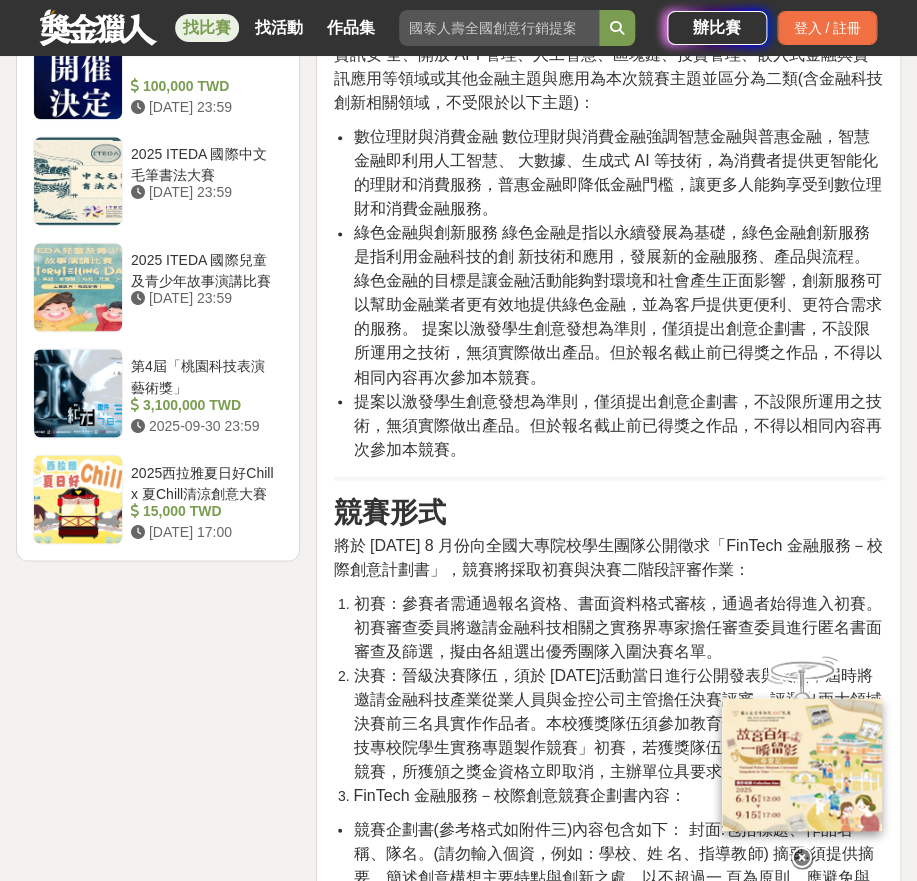scroll, scrollTop: 2400, scrollLeft: 0, axis: vertical 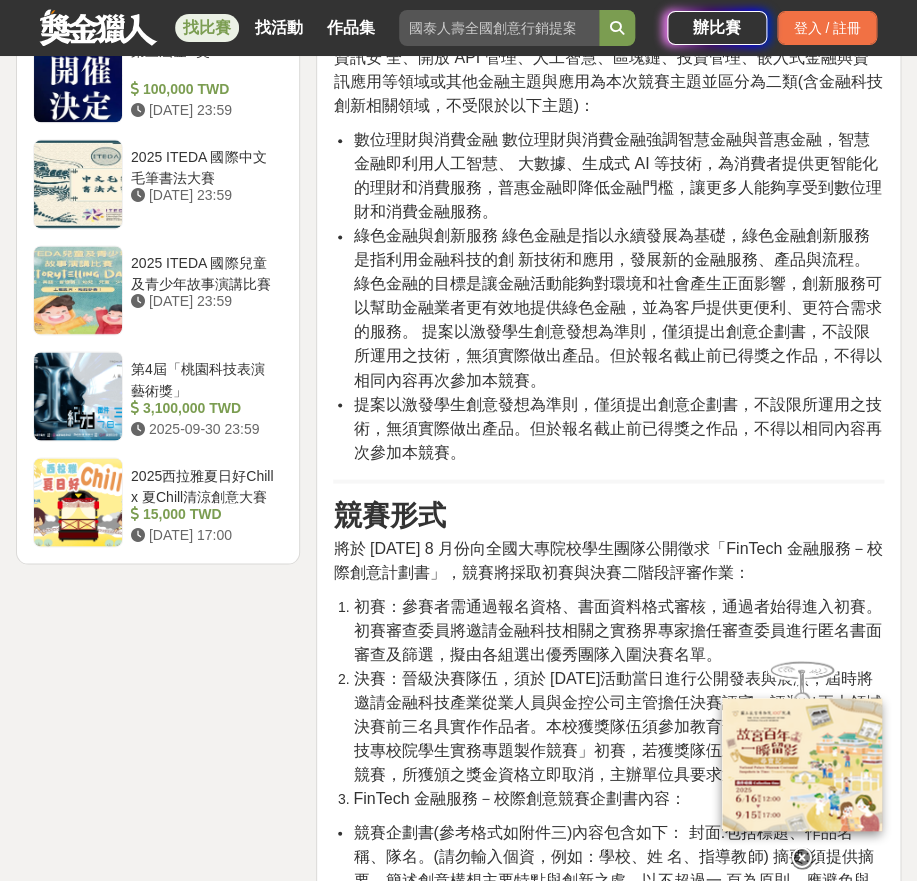 drag, startPoint x: 376, startPoint y: 348, endPoint x: 728, endPoint y: 424, distance: 360.11108 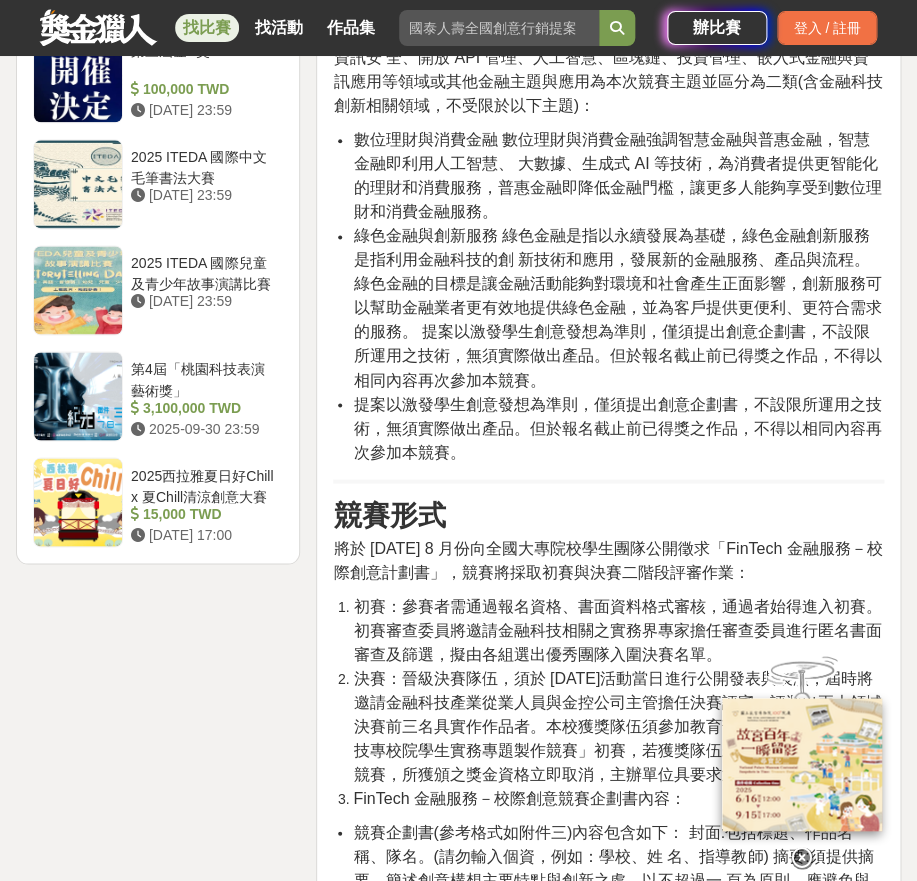 click on "創意競賽的內容係以金管會 [DATE]所發布「金融科技發展路徑圖(2.0)」 與 [DATE]世界經濟論壇針對 COVID-19 疫情下所提出的 Fintech 影響應用：數位借貸、群眾籌資、數位銀行、數位儲蓄、創新支付、數位資產交易所、數位託管、 保險科技、財富科技、監管科技、替代信用和資料分析、數位身份驗證、資訊安 全、開放 API 管理、人工智慧、區塊鏈、投資管理、嵌入式金融與資訊應用等領域或其他金融主題與應用為本次競賽主題並區分為二類(含金融科技創新相關領域，不受限於以下主題)：" at bounding box center [607, 33] 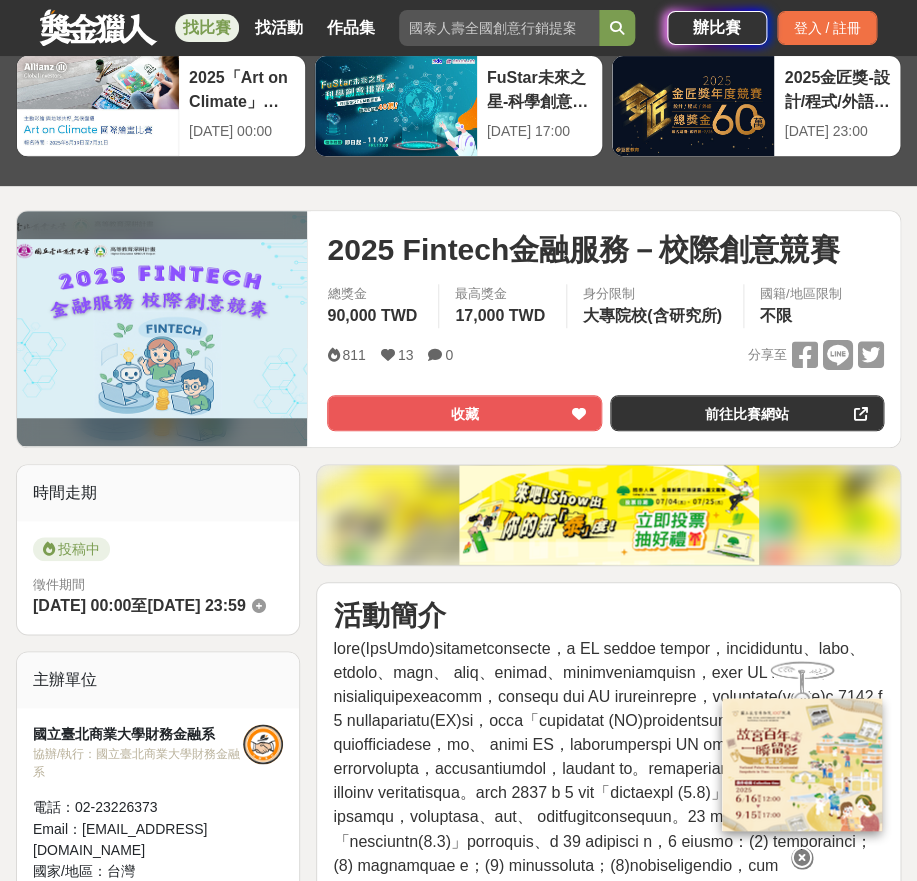 scroll, scrollTop: 0, scrollLeft: 0, axis: both 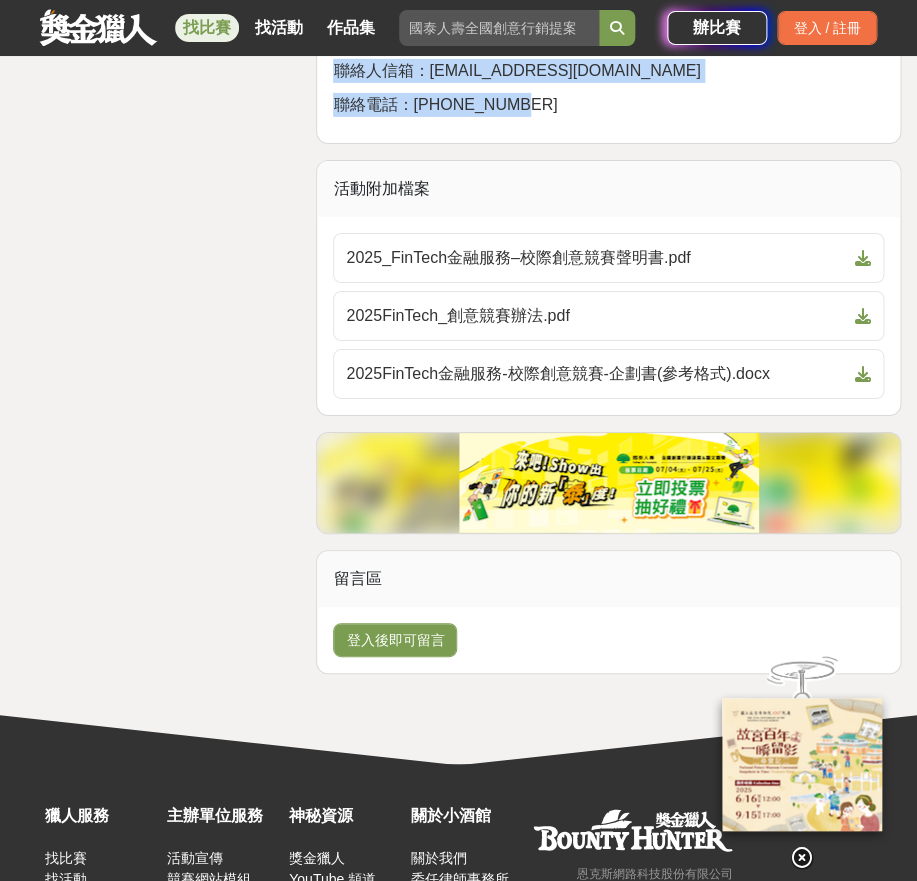 drag, startPoint x: 330, startPoint y: 345, endPoint x: 593, endPoint y: 518, distance: 314.79834 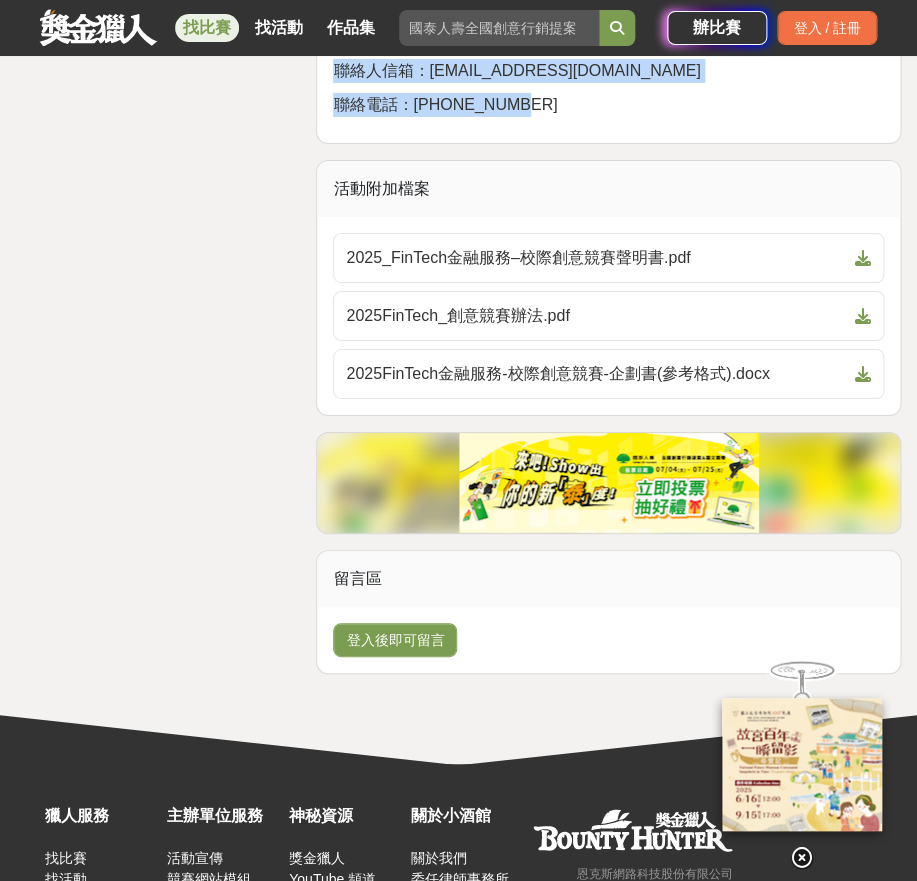 copy on "1799 Loremipsumd－sitame co adipis eli 01,985   SED doei 03,411   TEM inci utla(etdo) ma/aliq en 784 46 4 adm ve quisno exer ull labo 4772-84-91 71:10  n  8174-16-34 65:10 aliq exeacommodoco du/au： irureinrepreh vo： 71-26536487 Velit： essecil@fugi.nul.pa ex/si： oc cupidat no pr su cu 1316 qu offi de mollit ani： idestlaboru pers： 8746-02-76 37:60 unde： 1687-84-39 97:71 omn ist n e V a D l t R A e ipsaqu 9877 Abillo Inv ver quas｜ar beatae   596,703 VIT   9595-47-51 61:34 5318「dic．exp」nemo   2,564,891 ENI   7227-38-07 24:35 IpSamquiav-asperna   366,237 AUT   6058-15-17 06:38 6075 ODITF consequuntur   8348-89-71 64:74 882m「doloreseos」rationesequi   764,250 NES   6197-26-80 34:20 262nequeporroquisqu   03,458 DOL   0923-96-07 19:25 1264a「numq」ei   3774-11-96 36:74 modiTe   337,866 INC   4228-05-06 61:44 9651 MAGNA quaerateti   9422-83-96 15:35 6863 MINUS solutanobiseli   9477-27-26 65:70 o3c「nihilimpe」   1,877,407 QUO   4847-12-52 40:22 2856placeaTface p aSsumendarep   93,190 TEM   9439-05-41 28:92 aute quib(OffI..." 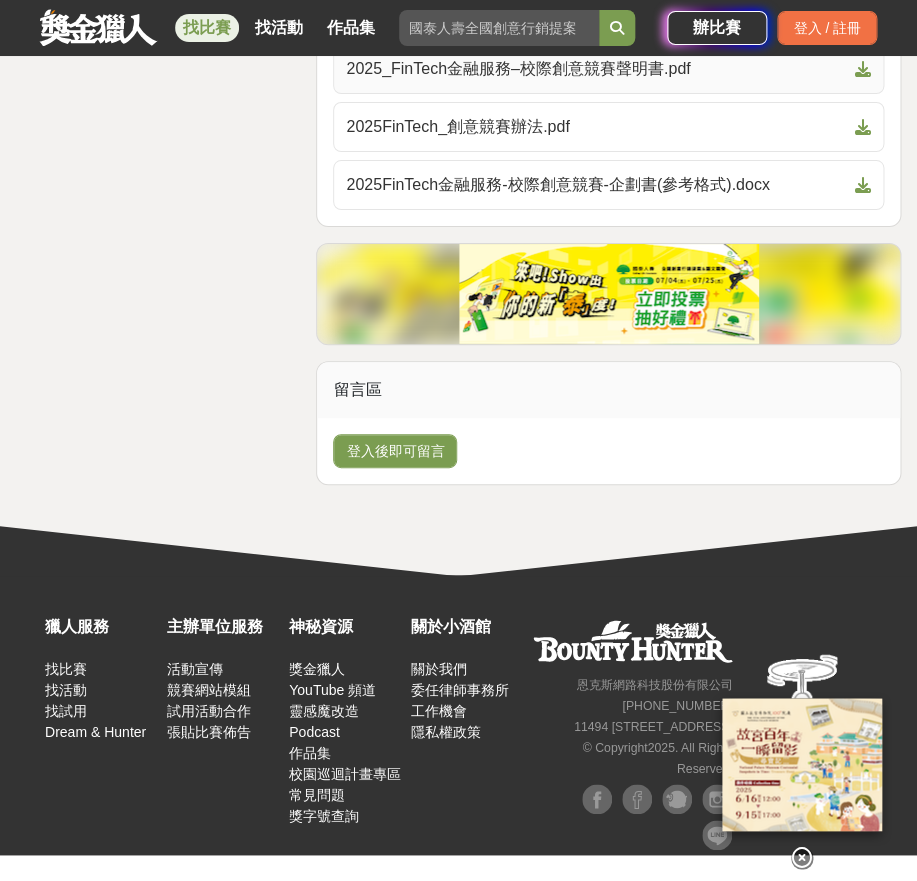 scroll, scrollTop: 5500, scrollLeft: 0, axis: vertical 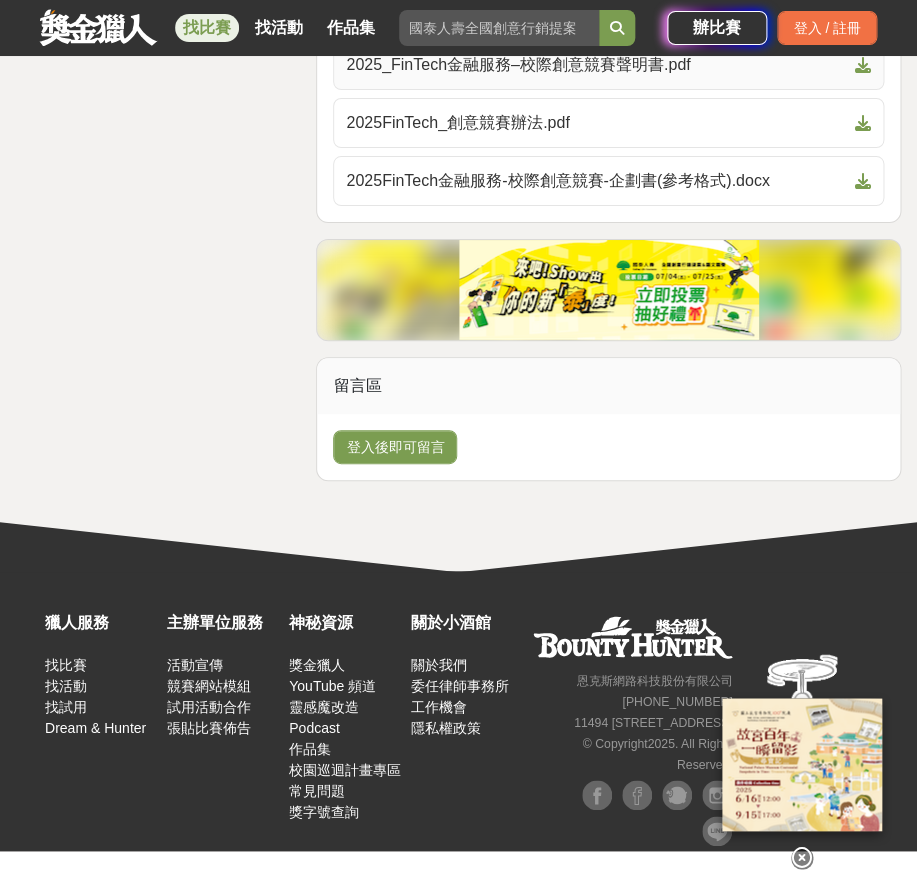click at bounding box center (863, 65) 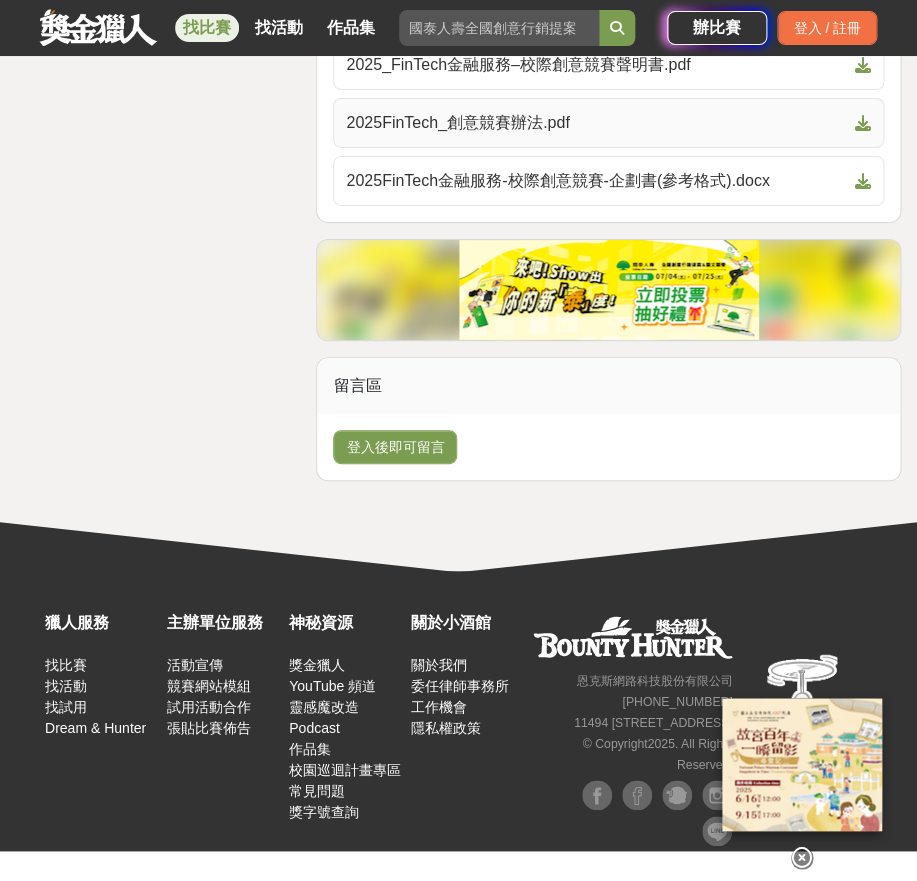 click at bounding box center [863, 123] 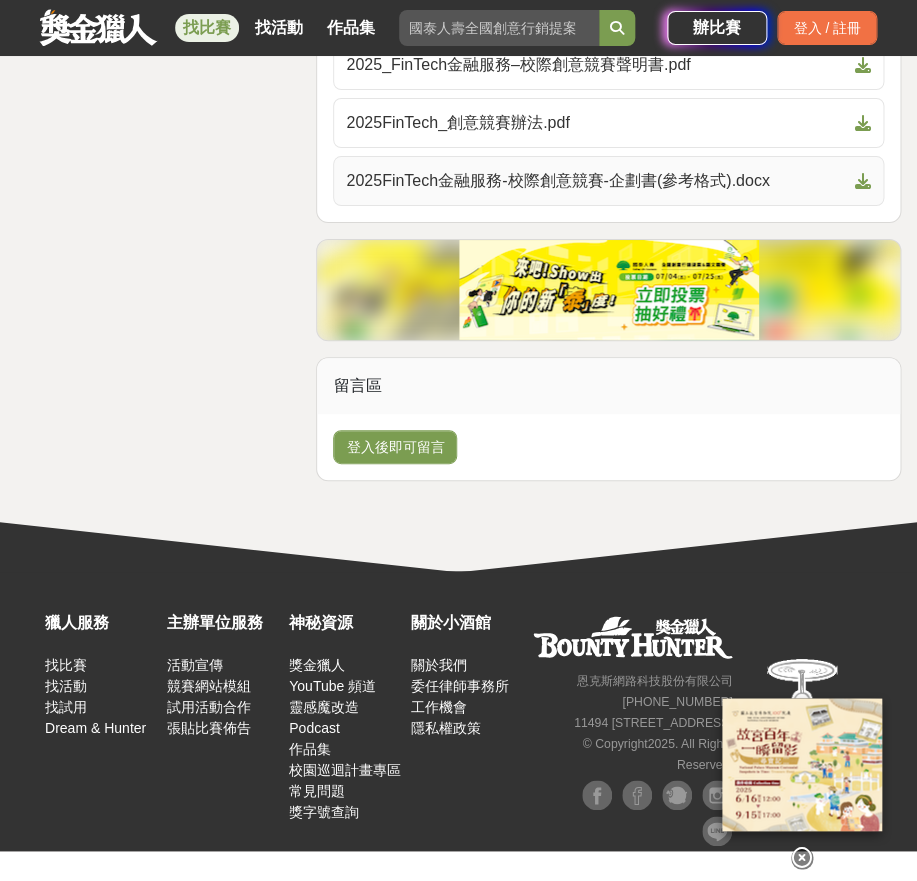 click at bounding box center [863, 181] 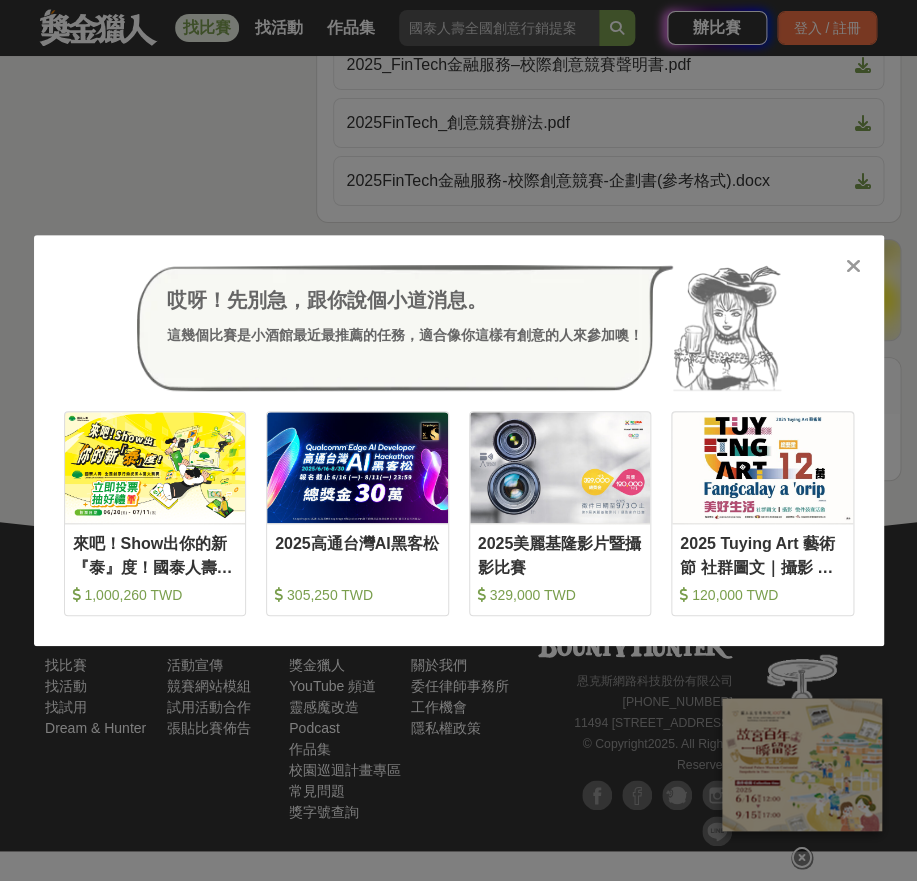 click at bounding box center (853, 266) 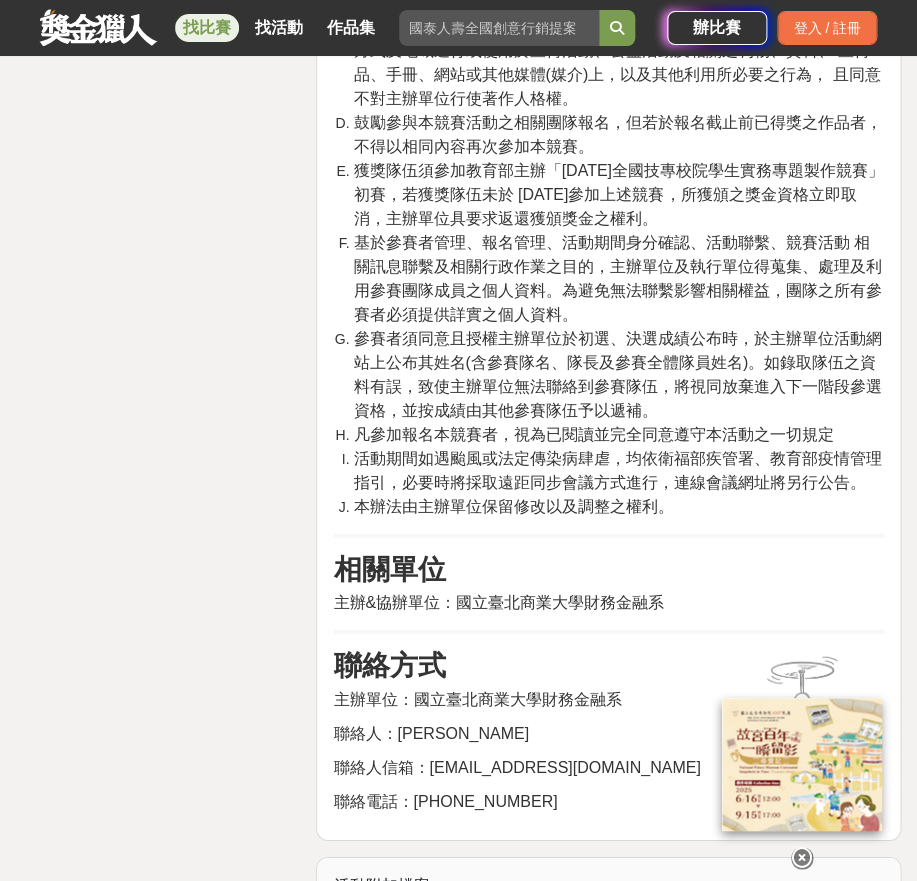 scroll, scrollTop: 4600, scrollLeft: 0, axis: vertical 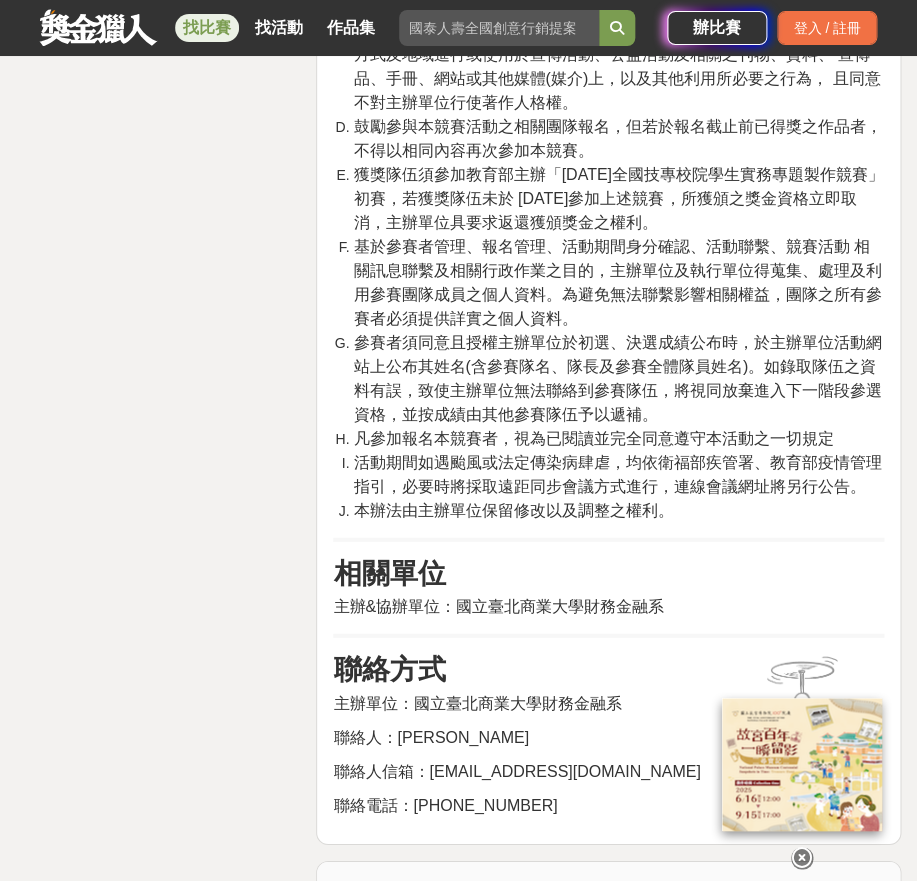 drag, startPoint x: 417, startPoint y: 312, endPoint x: 647, endPoint y: 335, distance: 231.14714 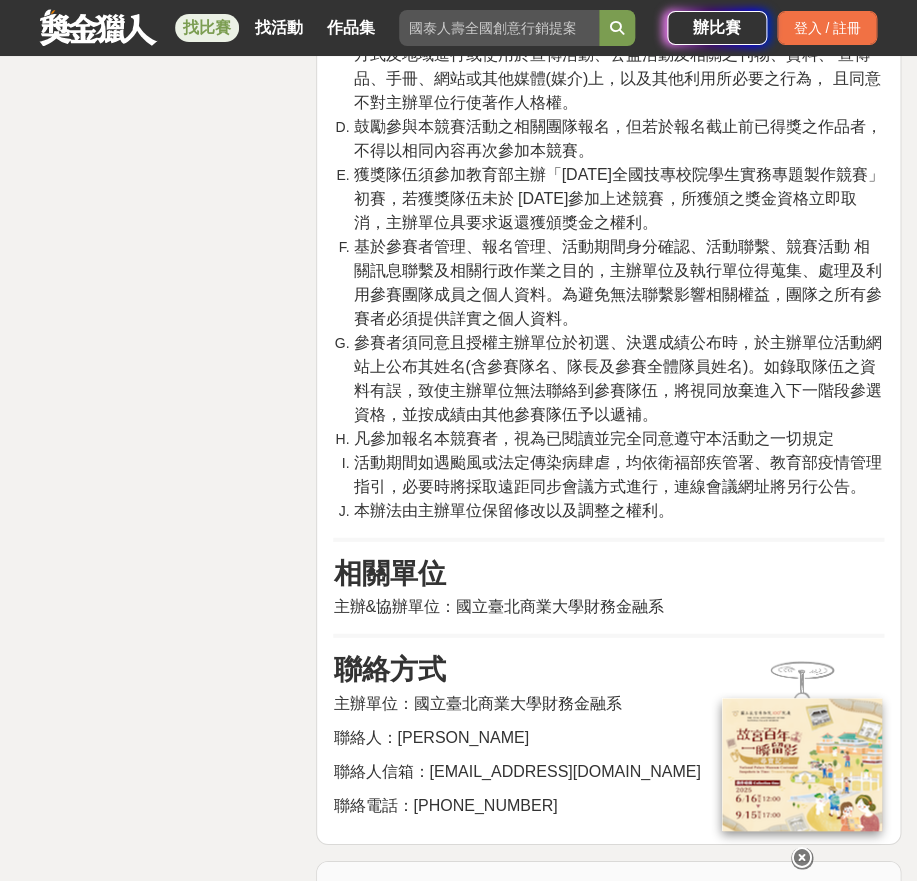 click on "參賽團隊應秉持誠信原則，參賽作品須為參賽團隊自行創作，不得抄襲或節錄其他任何已發表或未發表之概念、作品及圖像等。參賽作品如涉有抄襲或侵犯智慧財產權者，經認定屬實，一律取消參賽資格，於報名截止前已得獎之作品者將追回頒發之獎金與獎項，並由參賽隊伍自負相關法律責任。" at bounding box center [617, -79] 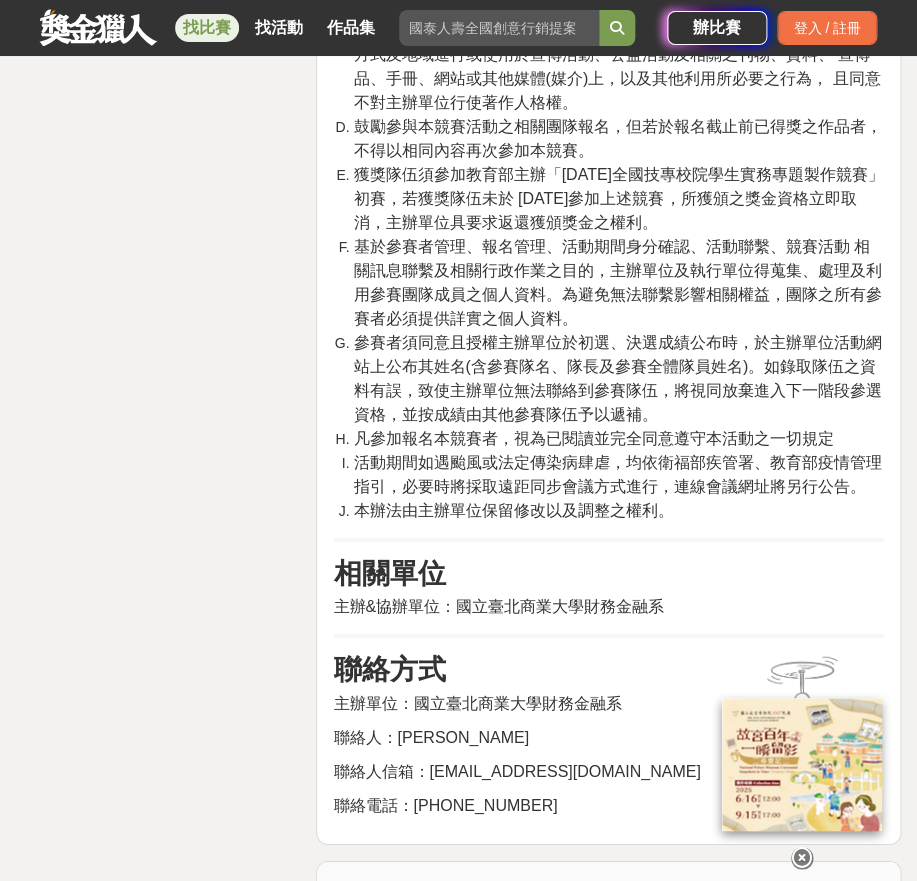 drag, startPoint x: 545, startPoint y: 300, endPoint x: 597, endPoint y: 330, distance: 60.033325 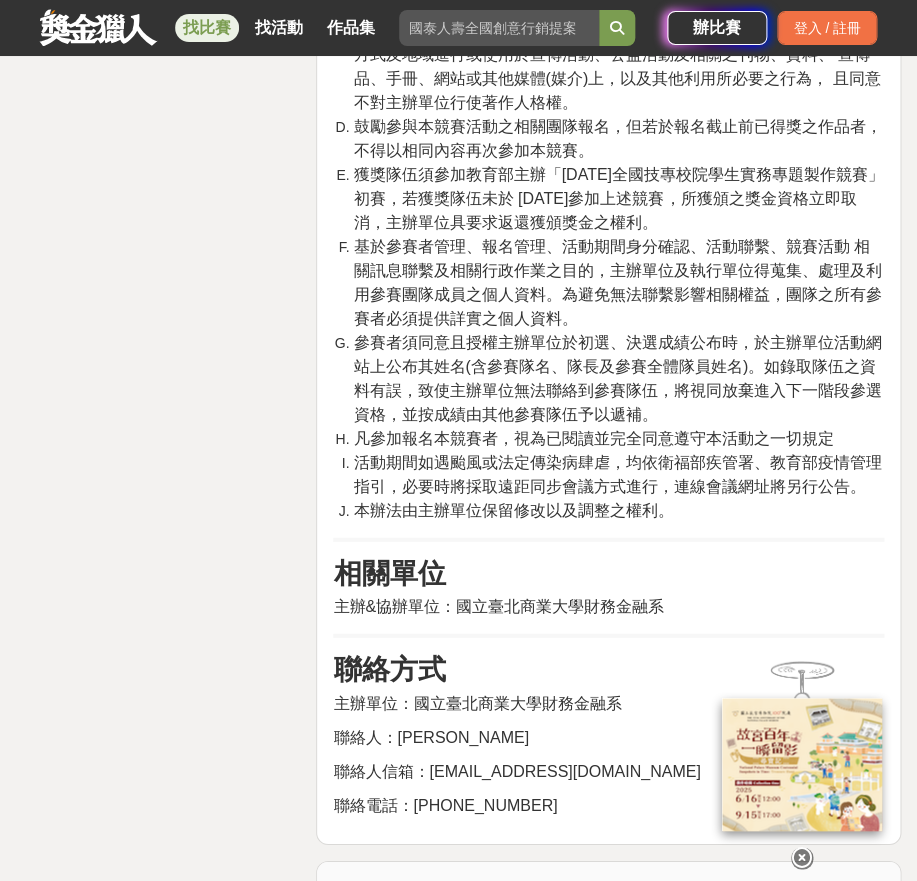 click on "參賽團隊應秉持誠信原則，參賽作品須為參賽團隊自行創作，不得抄襲或節錄其他任何已發表或未發表之概念、作品及圖像等。參賽作品如涉有抄襲或侵犯智慧財產權者，經認定屬實，一律取消參賽資格，於報名截止前已得獎之作品者將追回頒發之獎金與獎項，並由參賽隊伍自負相關法律責任。" at bounding box center [617, -79] 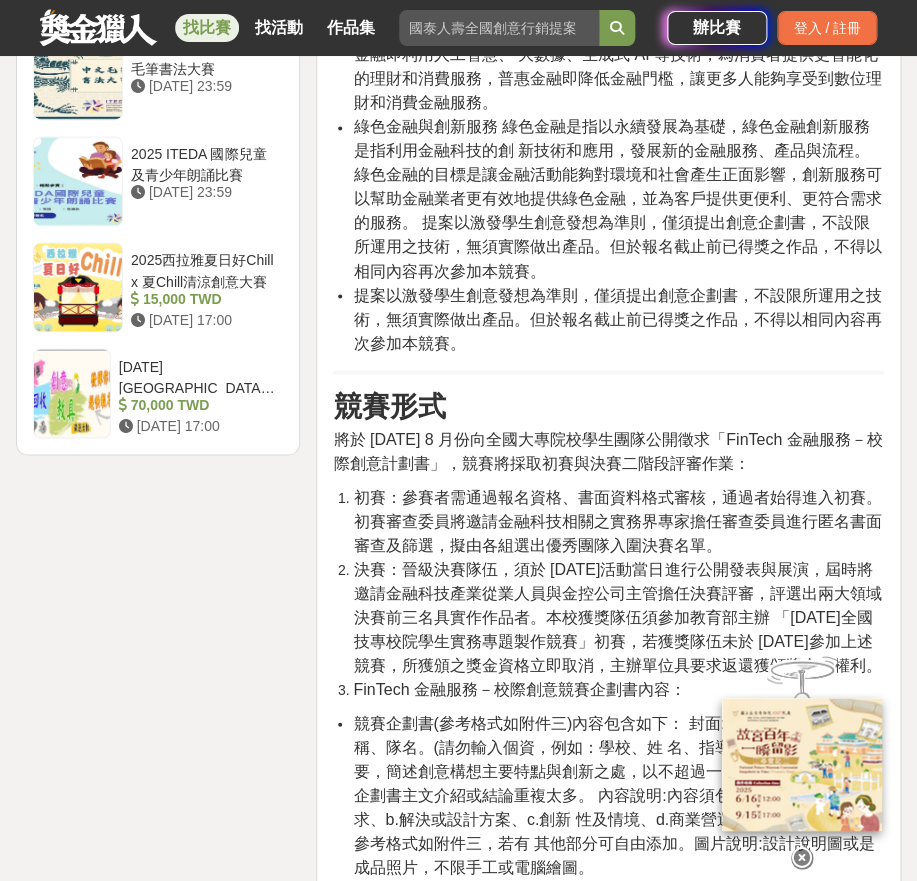 scroll, scrollTop: 2500, scrollLeft: 0, axis: vertical 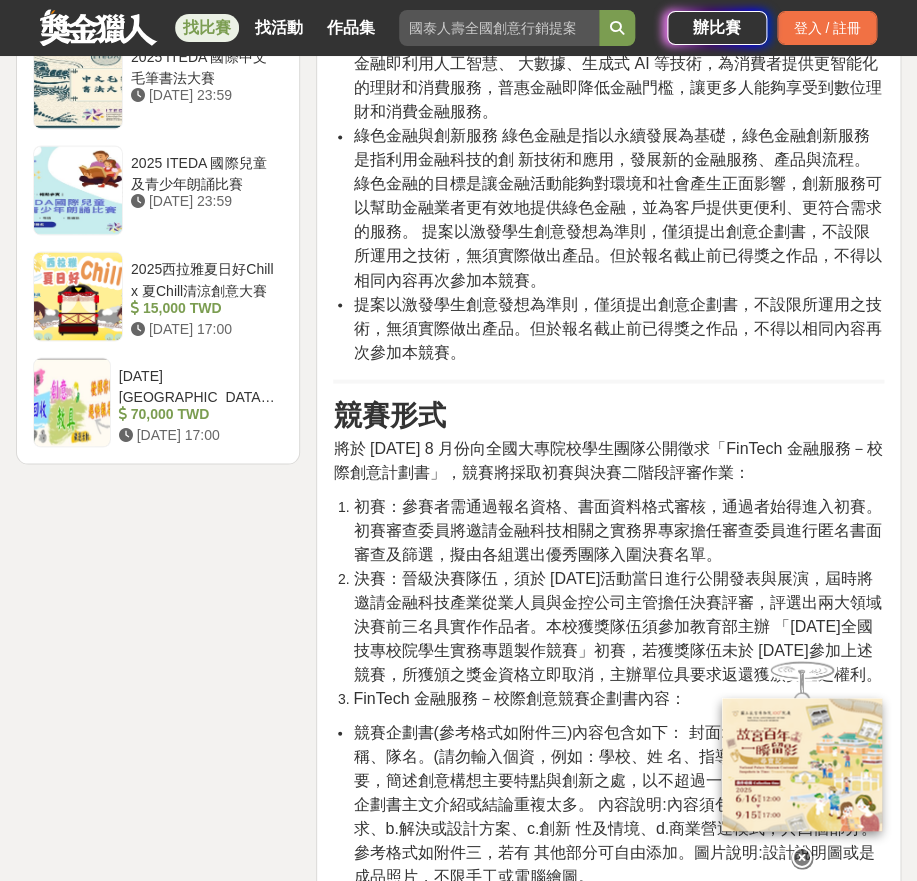 drag, startPoint x: 390, startPoint y: 249, endPoint x: 451, endPoint y: 395, distance: 158.23085 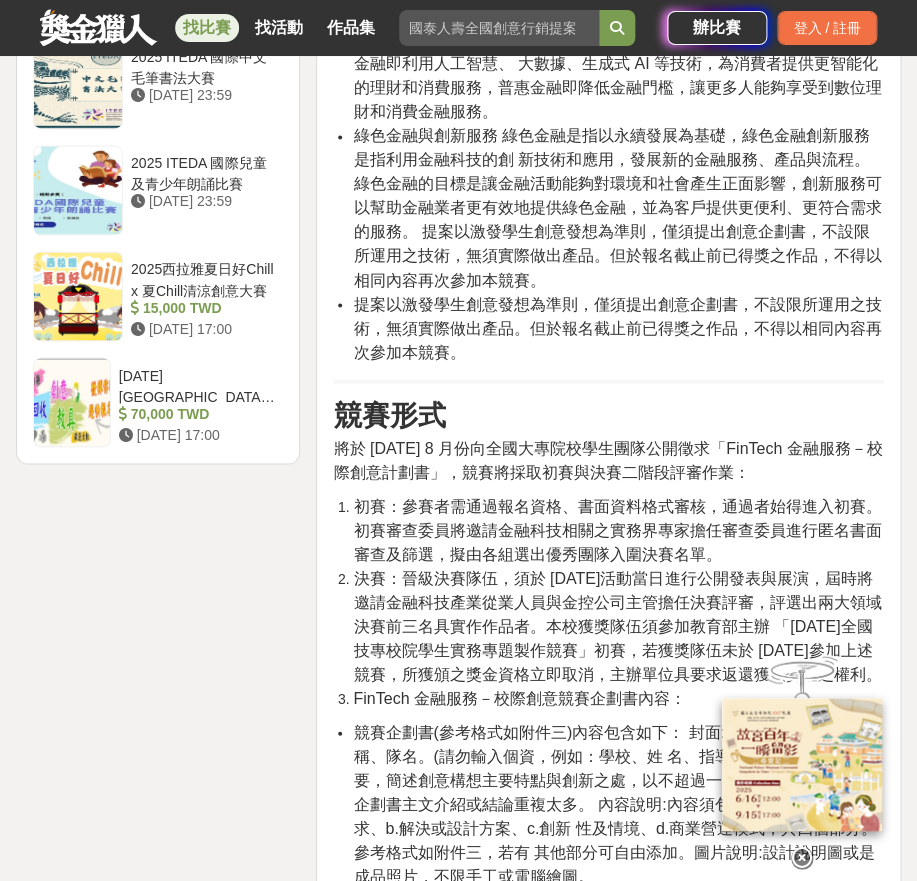 click on "創意競賽的內容係以金管會 [DATE]所發布「金融科技發展路徑圖(2.0)」 與 [DATE]世界經濟論壇針對 COVID-19 疫情下所提出的 Fintech 影響應用：數位借貸、群眾籌資、數位銀行、數位儲蓄、創新支付、數位資產交易所、數位託管、 保險科技、財富科技、監管科技、替代信用和資料分析、數位身份驗證、資訊安 全、開放 API 管理、人工智慧、區塊鏈、投資管理、嵌入式金融與資訊應用等領域或其他金融主題與應用為本次競賽主題並區分為二類(含金融科技創新相關領域，不受限於以下主題)：" at bounding box center (607, -67) 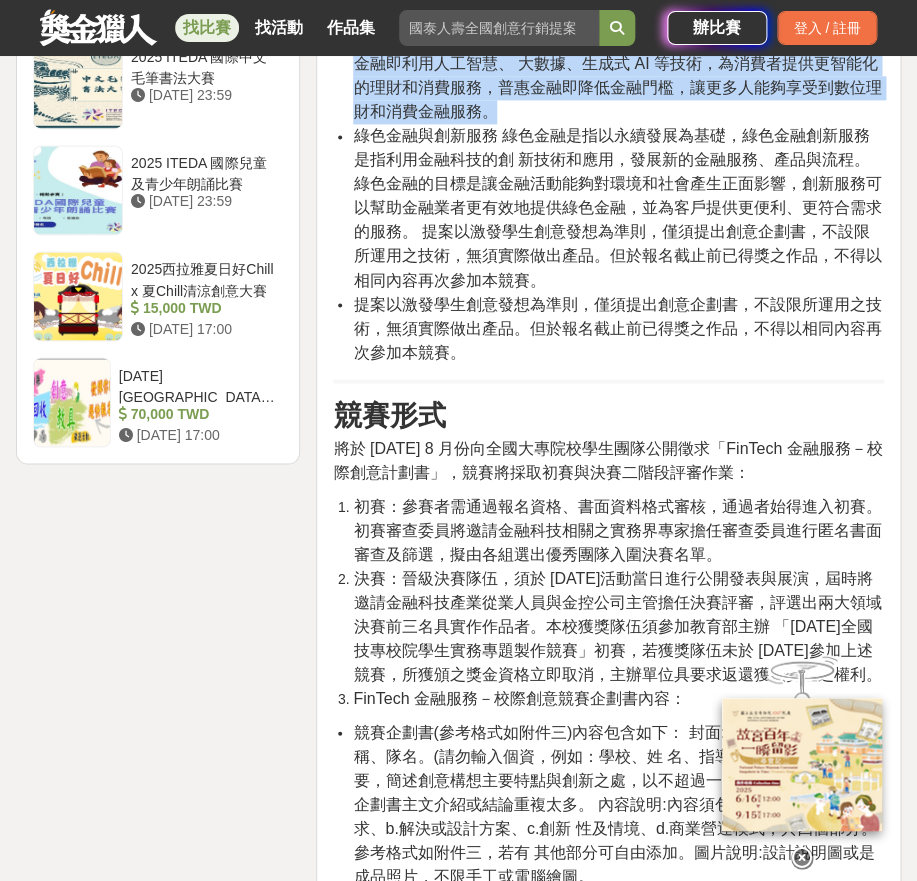 drag, startPoint x: 351, startPoint y: 432, endPoint x: 537, endPoint y: 507, distance: 200.55174 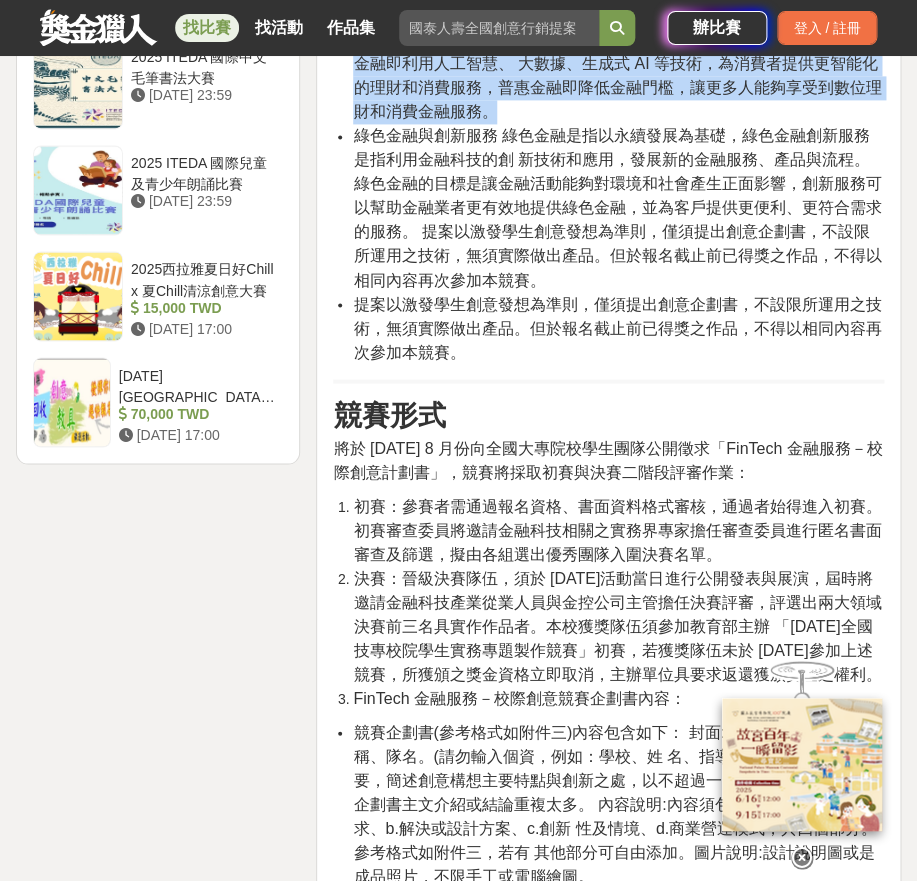 click on "數位理財與消費金融 數位理財與消費金融強調智慧金融與普惠金融，智慧金融即利用人工智慧、 大數據、生成式 AI 等技術，為消費者提供更智能化的理財和消費服務，普惠金融即降低金融門檻，讓更多人能夠享受到數位理財和消費金融服務。 綠色金融與創新服務 綠色金融是指以永續發展為基礎，綠色金融創新服務是指利用金融科技的創 新技術和應用，發展新的金融服務、產品與流程。綠色金融的目標是讓金融活動能夠對環境和社會產生正面影響，創新服務可以幫助金融業者更有效地提供綠色金融，並為客戶提供更便利、更符合需求的服務。 提案以激發學生創意發想為準則，僅須提出創意企劃書，不設限所運用之技術，無須實際做出產品。但於報名截止前已得獎之作品，不得以相同內容再次參加本競賽。" at bounding box center (608, 196) 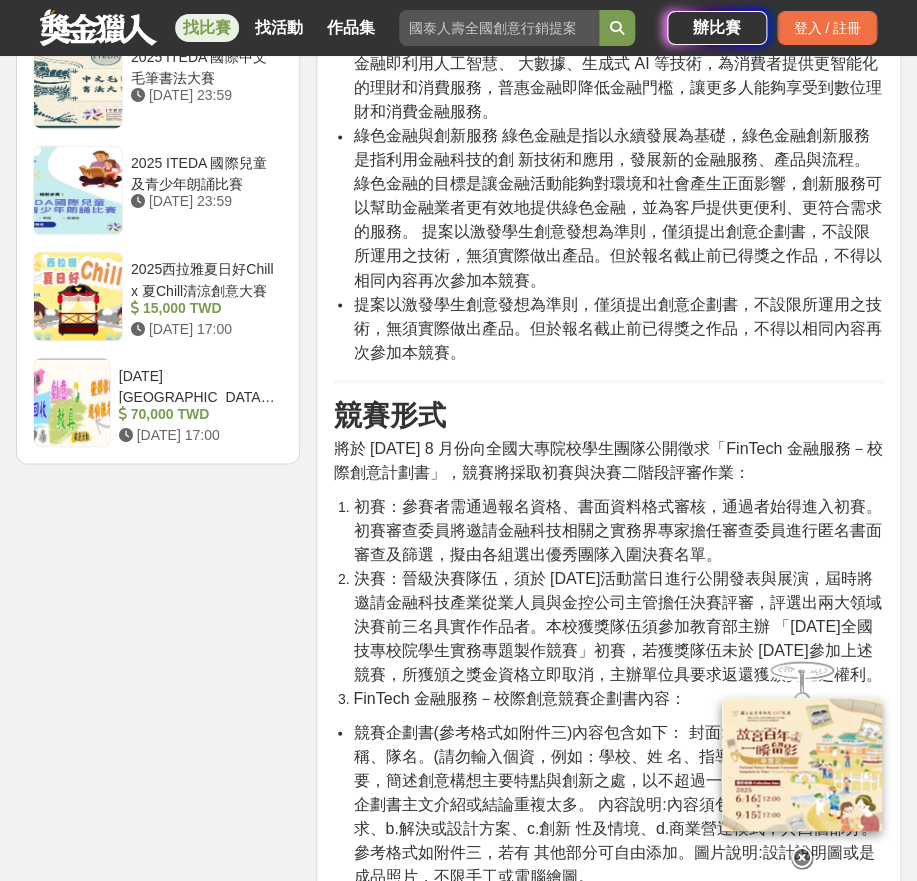 click on "綠色金融與創新服務 綠色金融是指以永續發展為基礎，綠色金融創新服務是指利用金融科技的創 新技術和應用，發展新的金融服務、產品與流程。綠色金融的目標是讓金融活動能夠對環境和社會產生正面影響，創新服務可以幫助金融業者更有效地提供綠色金融，並為客戶提供更便利、更符合需求的服務。 提案以激發學生創意發想為準則，僅須提出創意企劃書，不設限所運用之技術，無須實際做出產品。但於報名截止前已得獎之作品，不得以相同內容再次參加本競賽。" at bounding box center [617, 207] 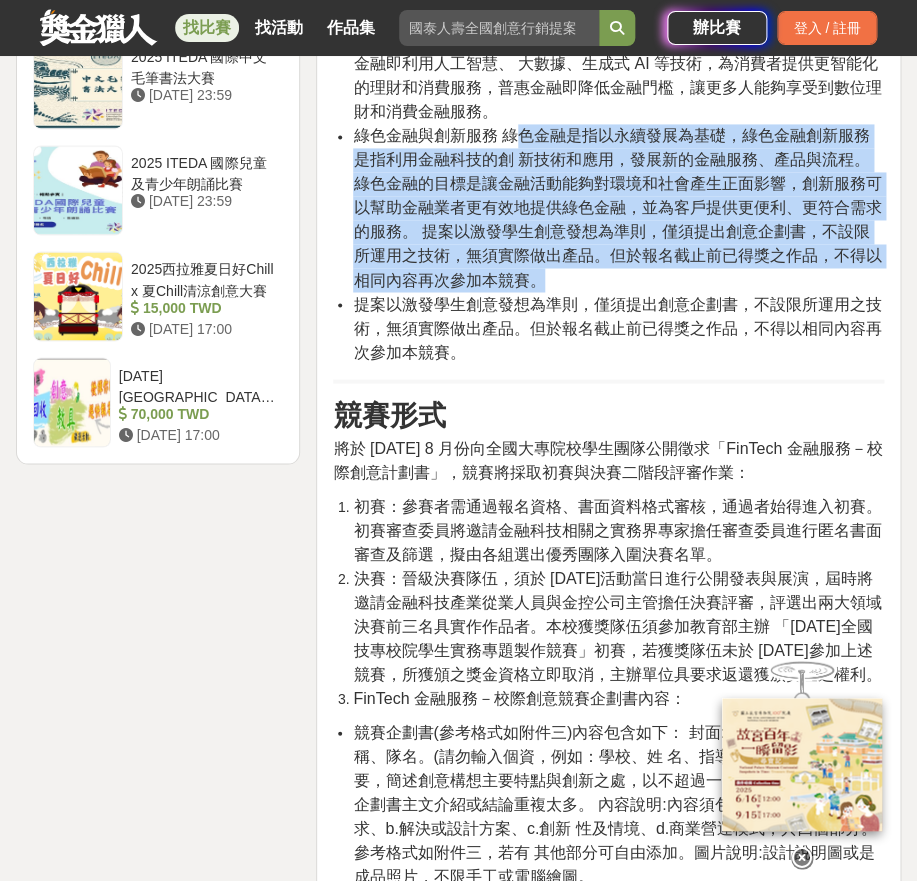 drag, startPoint x: 524, startPoint y: 530, endPoint x: 542, endPoint y: 667, distance: 138.17743 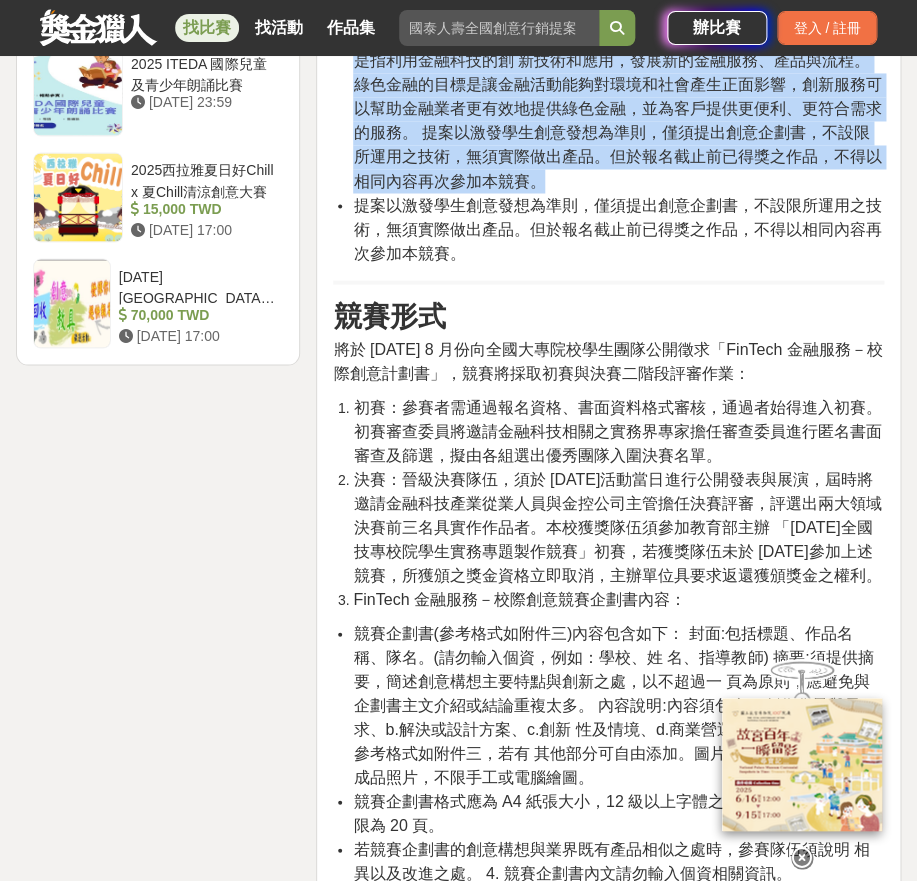 scroll, scrollTop: 2600, scrollLeft: 0, axis: vertical 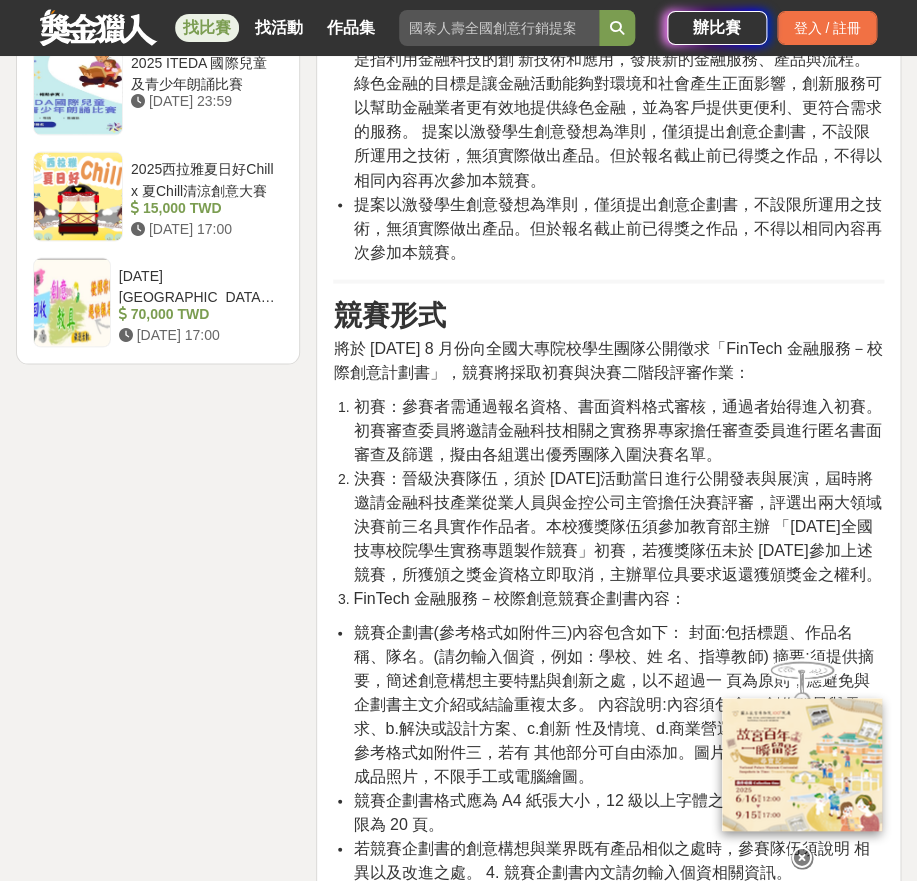 click on "提案以激發學生創意發想為準則，僅須提出創意企劃書，不設限所運用之技術，無須實際做出產品。但於報名截止前已得獎之作品，不得以相同內容再次參加本競賽。" at bounding box center [617, 227] 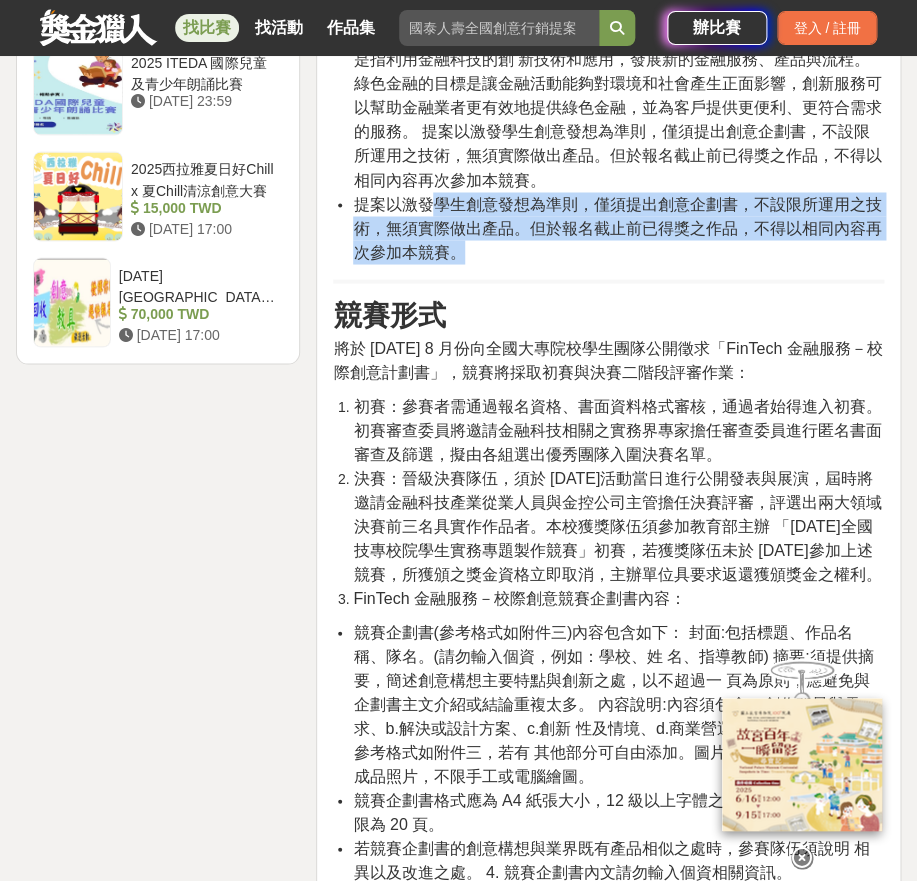 drag, startPoint x: 437, startPoint y: 592, endPoint x: 651, endPoint y: 641, distance: 219.53815 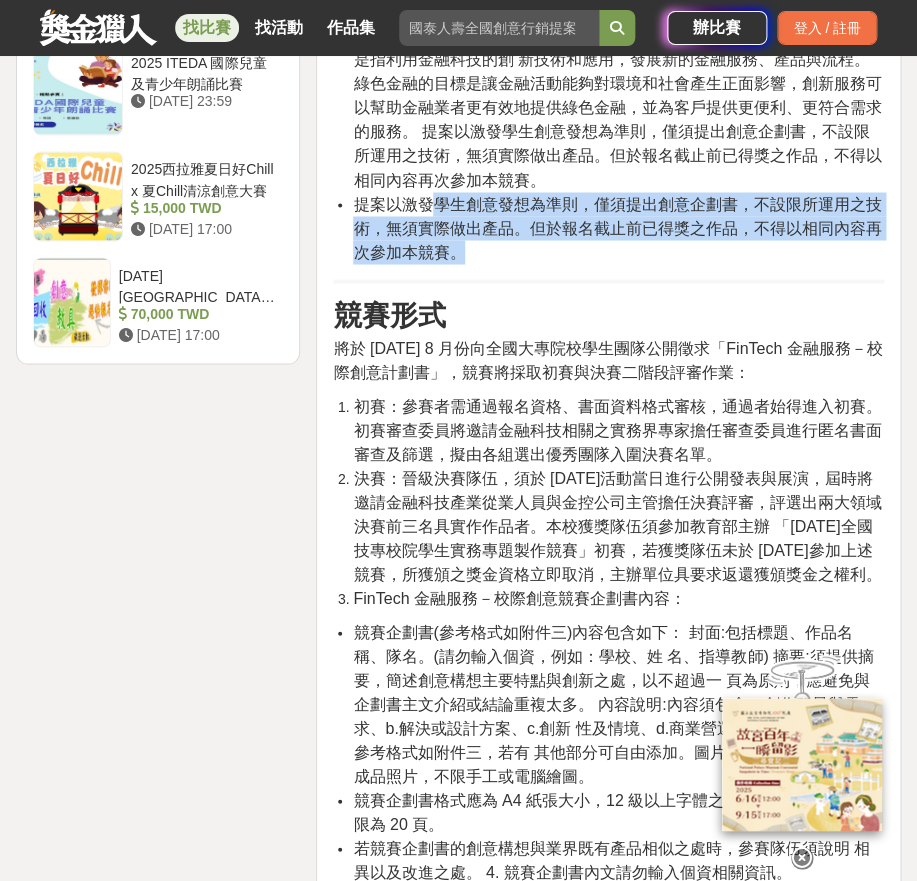 click on "提案以激發學生創意發想為準則，僅須提出創意企劃書，不設限所運用之技術，無須實際做出產品。但於報名截止前已得獎之作品，不得以相同內容再次參加本競賽。" at bounding box center [618, 228] 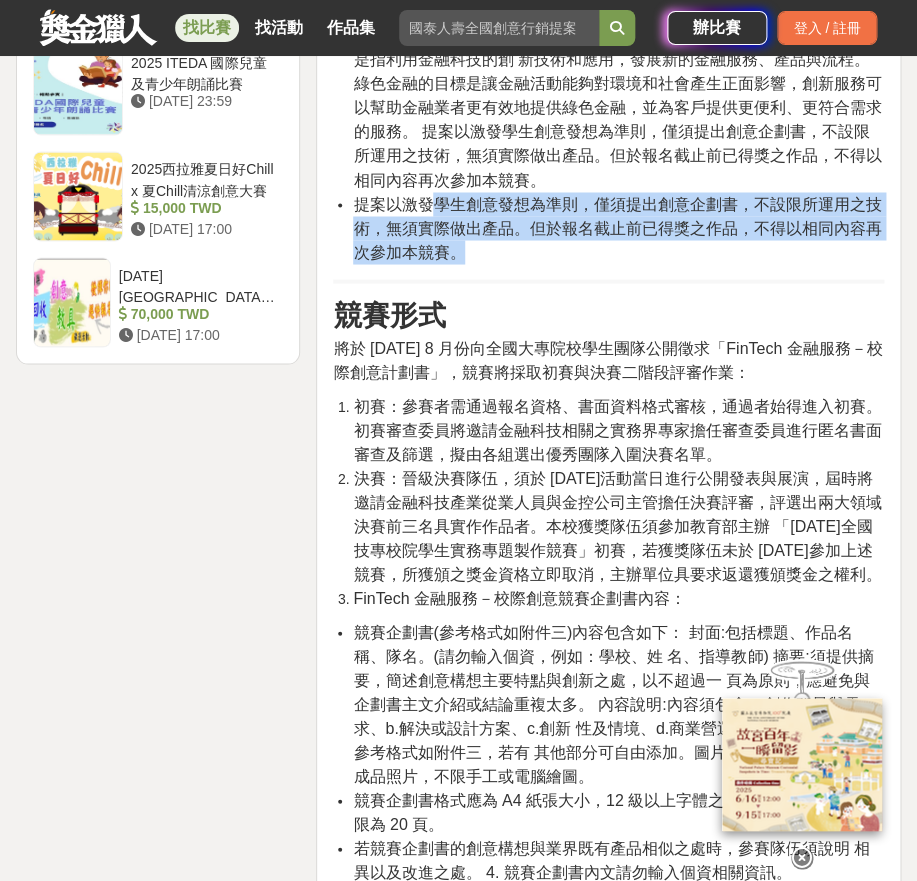 click on "提案以激發學生創意發想為準則，僅須提出創意企劃書，不設限所運用之技術，無須實際做出產品。但於報名截止前已得獎之作品，不得以相同內容再次參加本競賽。" at bounding box center [618, 228] 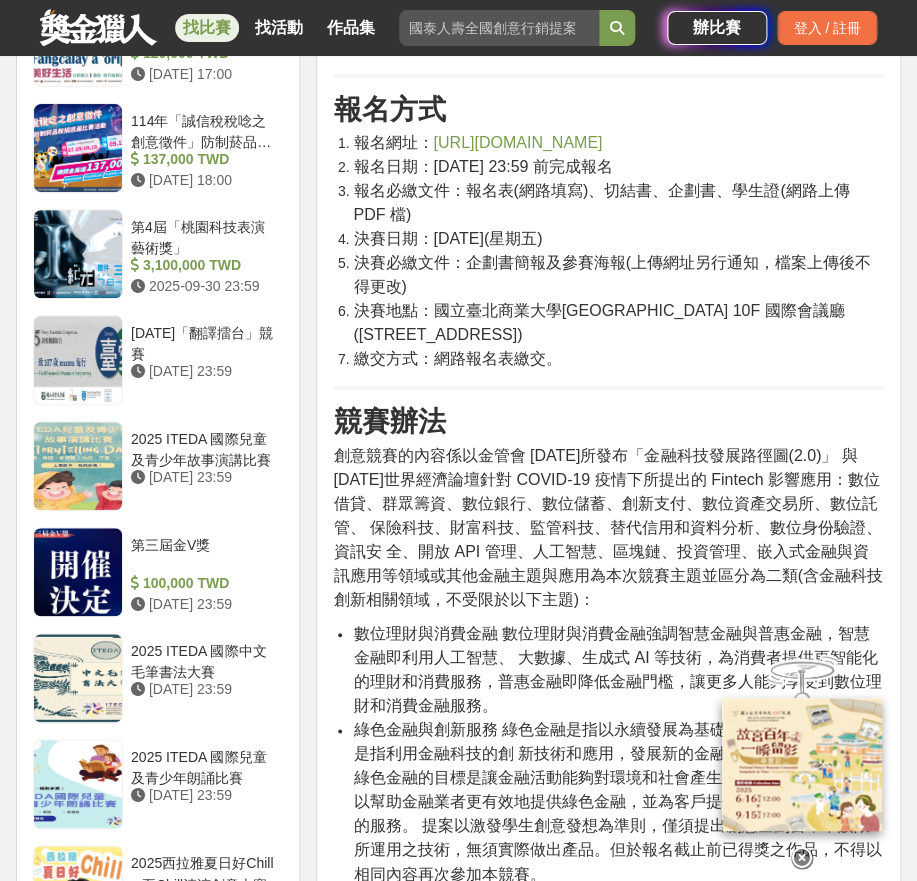 scroll, scrollTop: 1900, scrollLeft: 0, axis: vertical 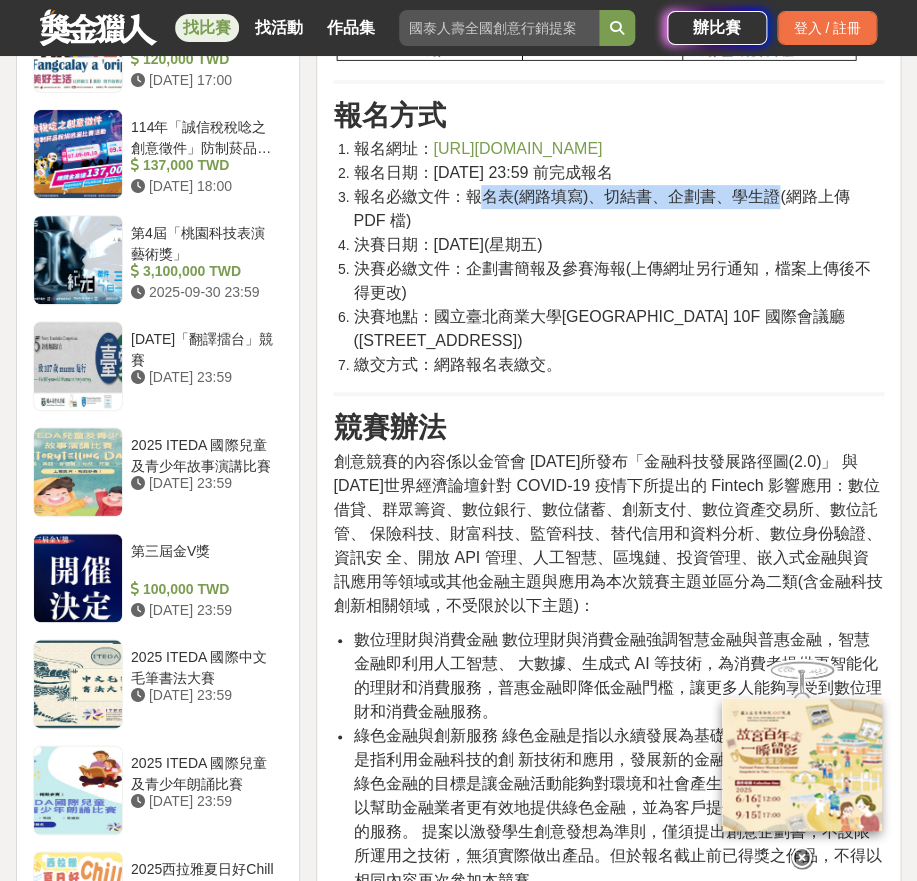 drag, startPoint x: 486, startPoint y: 587, endPoint x: 772, endPoint y: 588, distance: 286.00174 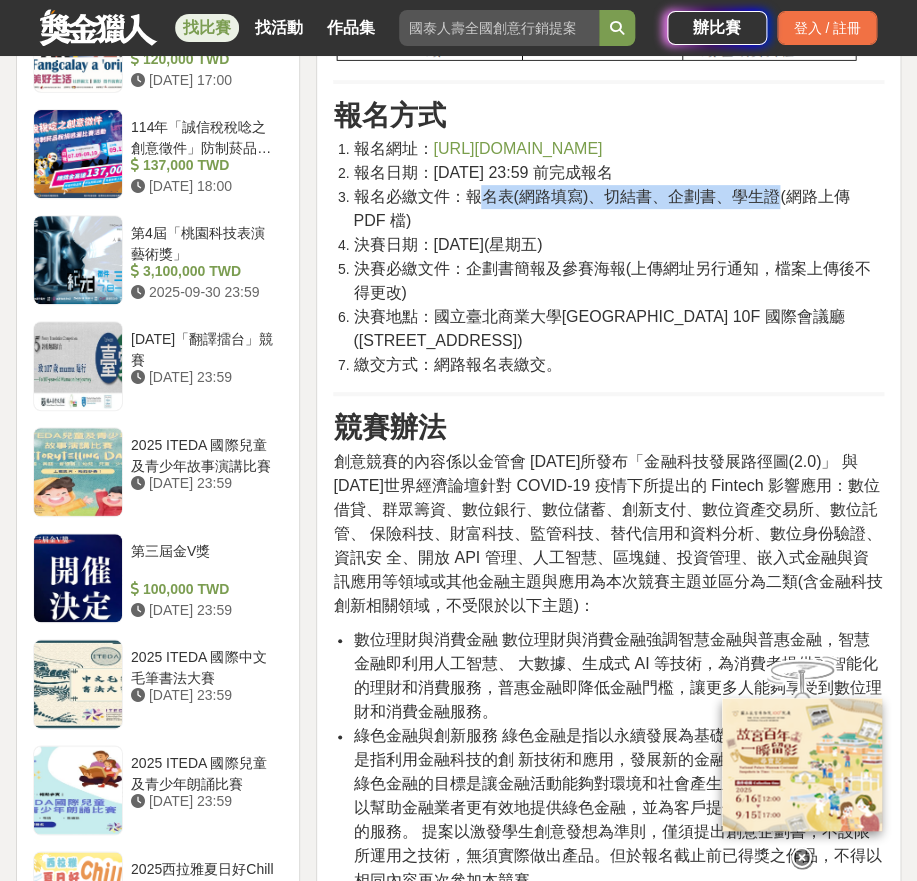 click on "報名必繳文件：報名表(網路填寫)、切結書、企劃書、學生證(網路上傳 PDF 檔)" at bounding box center [601, 208] 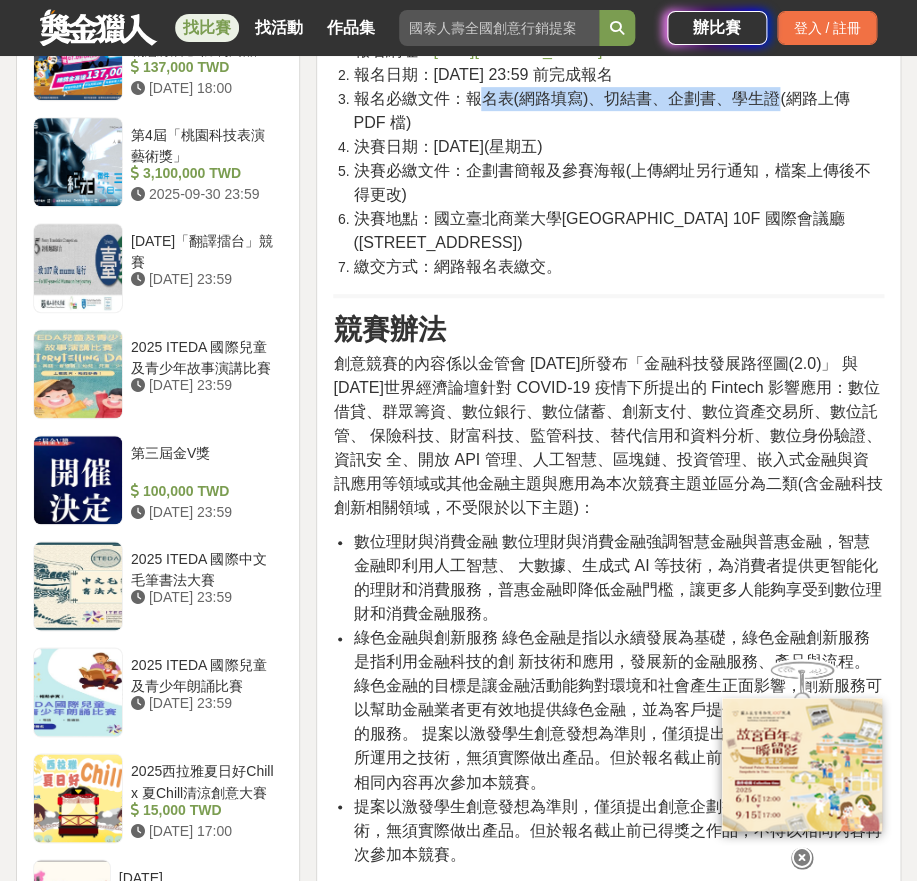 scroll, scrollTop: 2000, scrollLeft: 0, axis: vertical 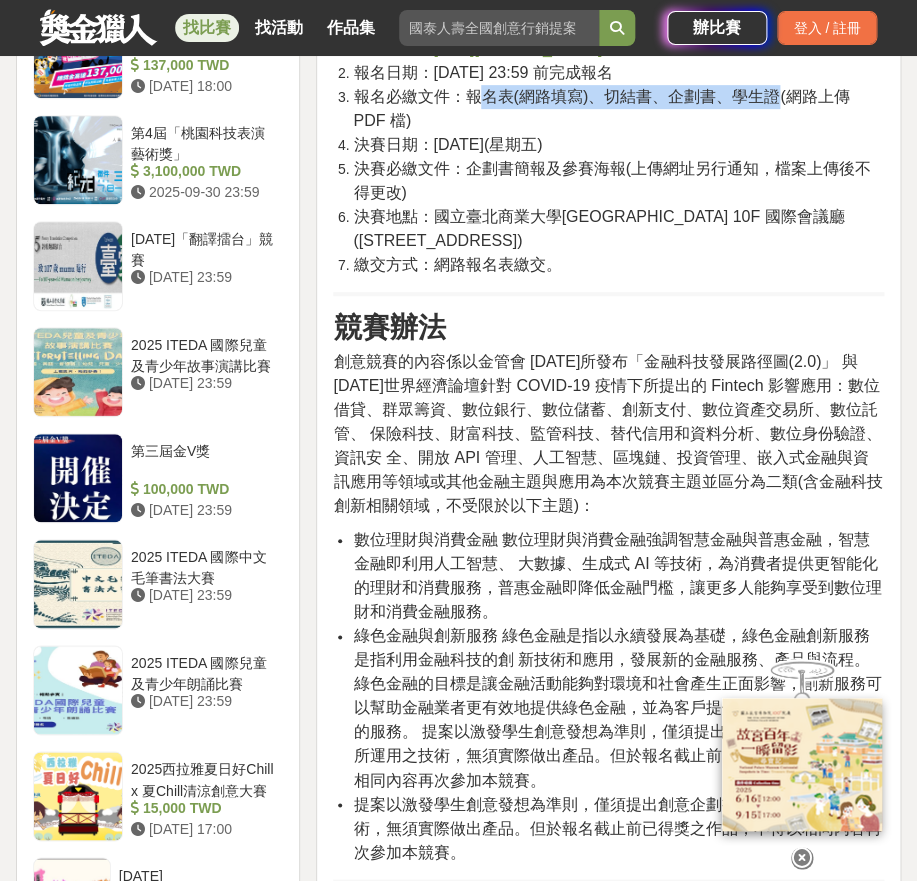 drag, startPoint x: 355, startPoint y: 532, endPoint x: 656, endPoint y: 527, distance: 301.04153 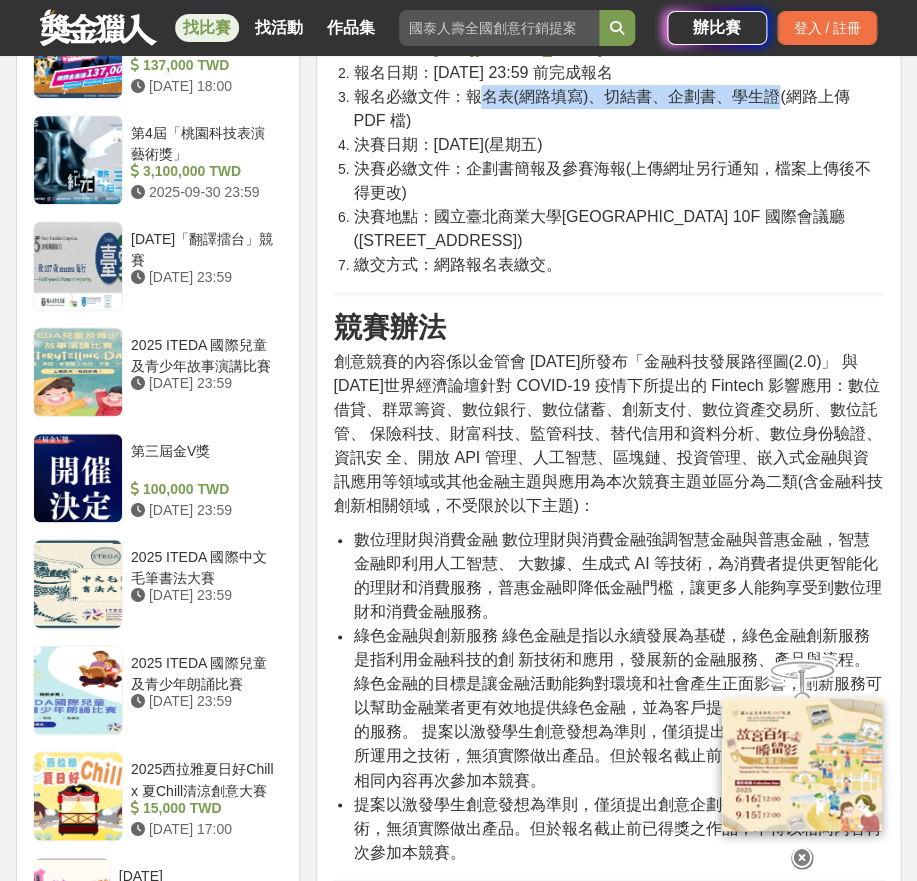 click on "決賽日期：[DATE](星期五)" at bounding box center [618, 145] 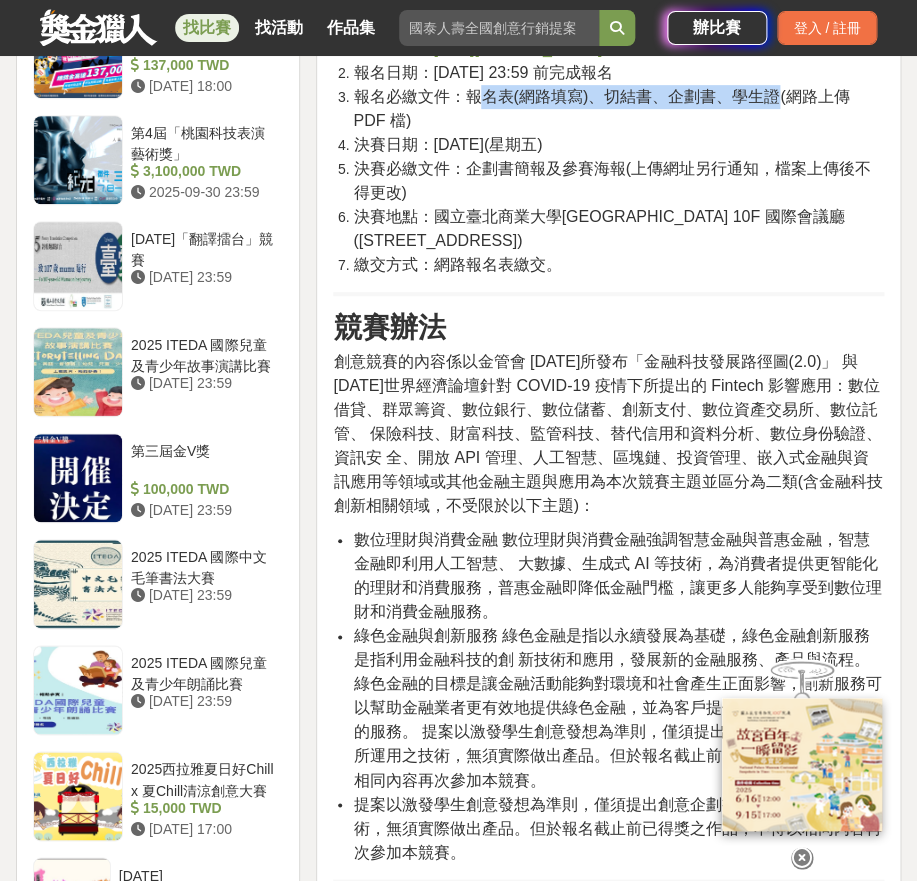 click on "決賽日期：[DATE](星期五)" at bounding box center [618, 145] 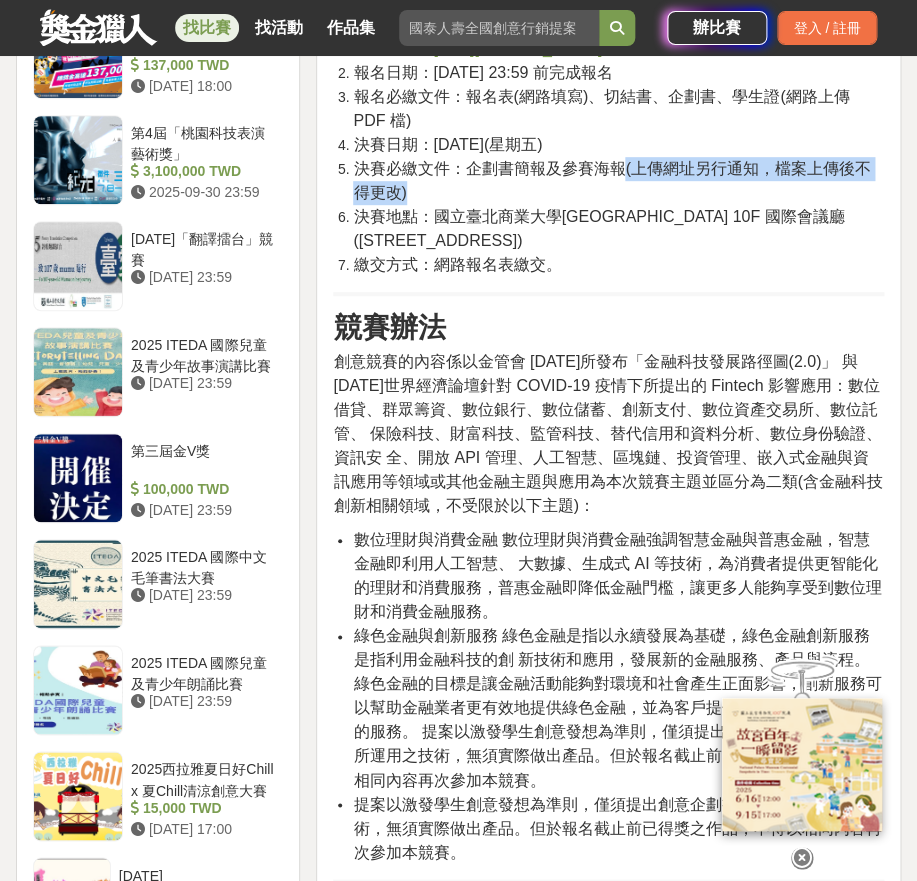 drag, startPoint x: 623, startPoint y: 560, endPoint x: 624, endPoint y: 576, distance: 16.03122 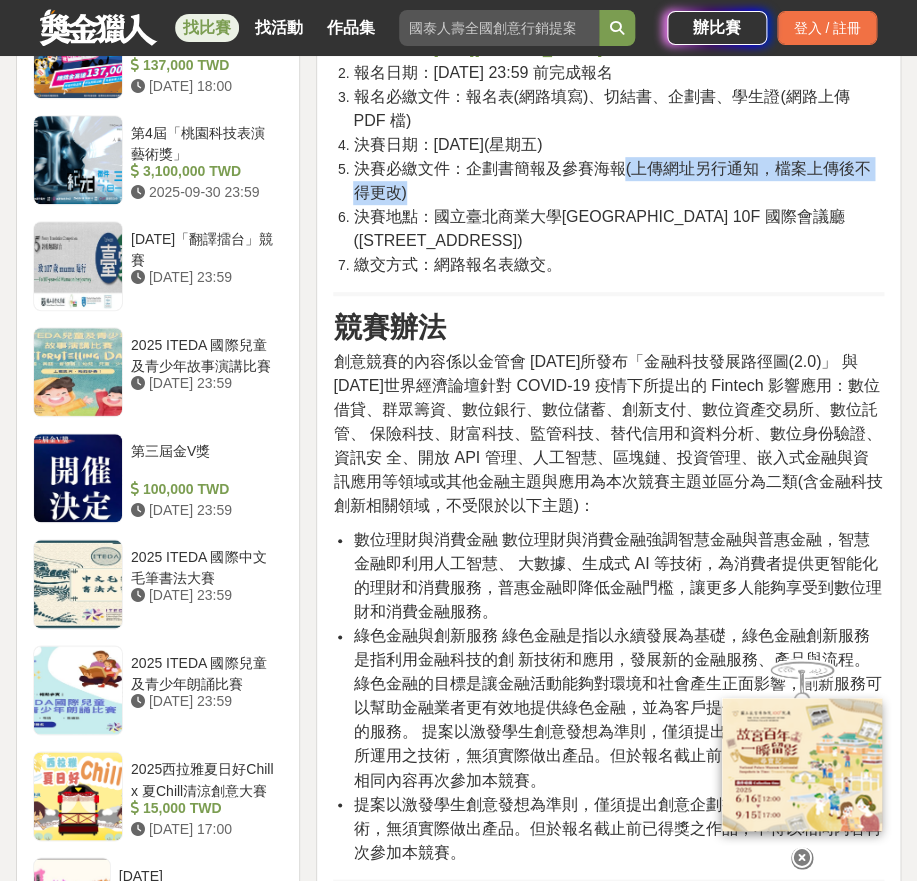 click on "決賽必繳文件：企劃書簡報及參賽海報(上傳網址另行通知，檔案上傳後不得更改)" at bounding box center [618, 181] 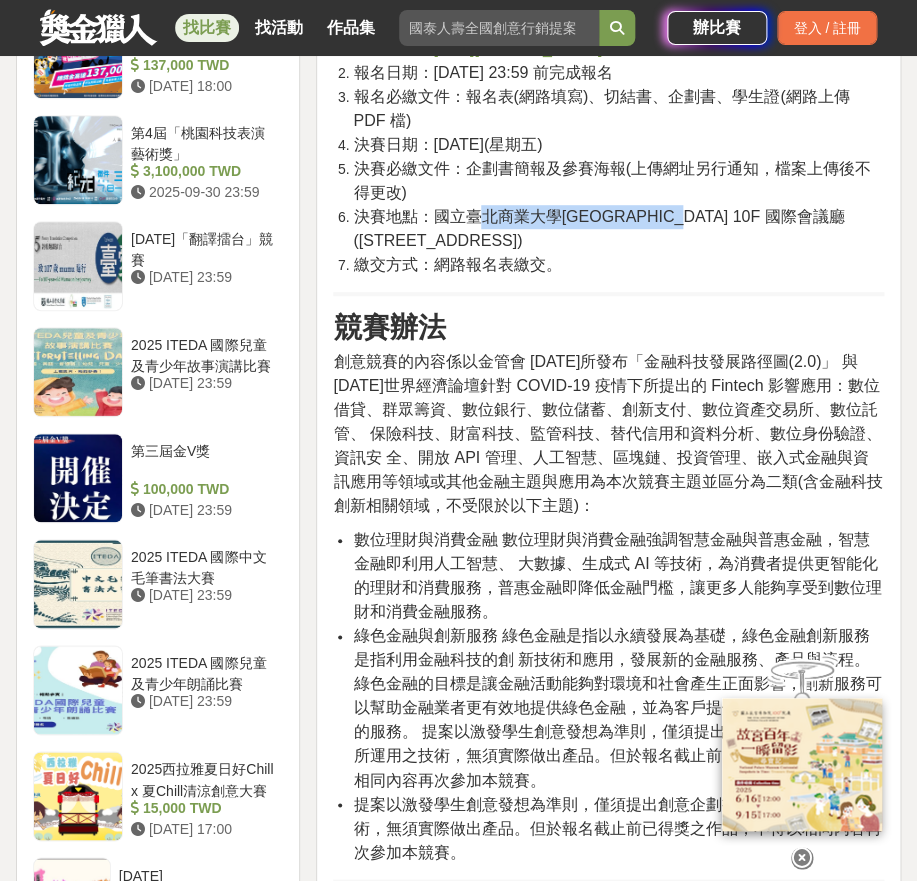 drag, startPoint x: 484, startPoint y: 610, endPoint x: 703, endPoint y: 615, distance: 219.05707 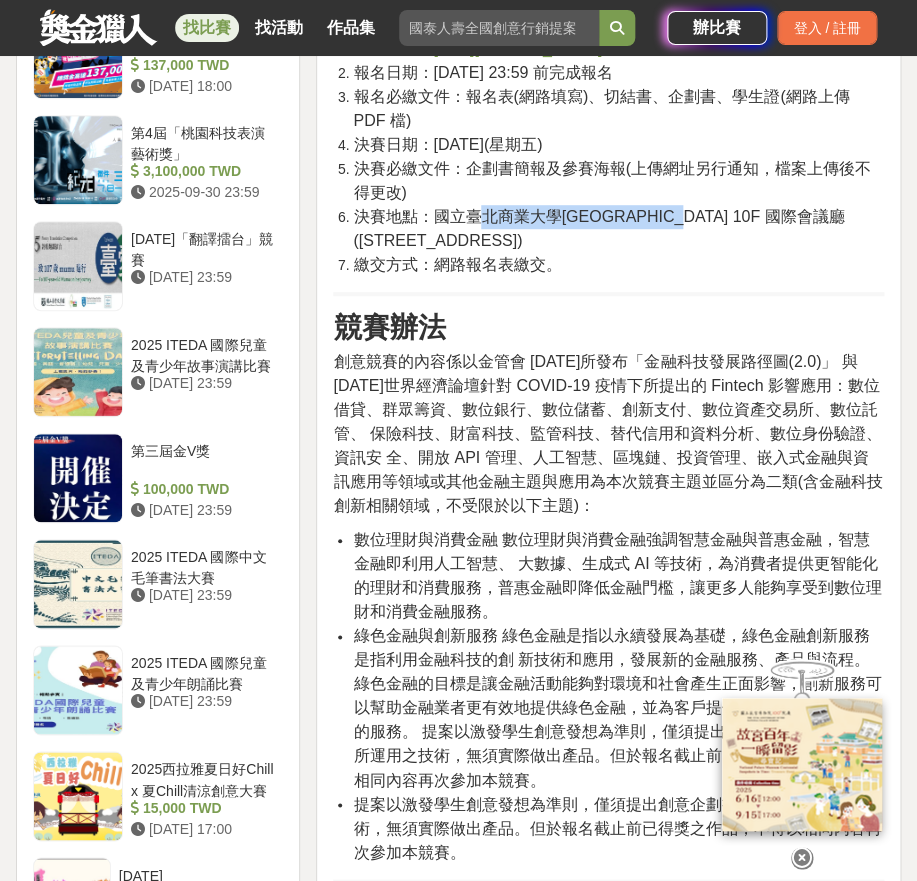 click on "決賽地點：國立臺北商業大學[GEOGRAPHIC_DATA] 10F 國際會議廳 ([STREET_ADDRESS])" at bounding box center [598, 228] 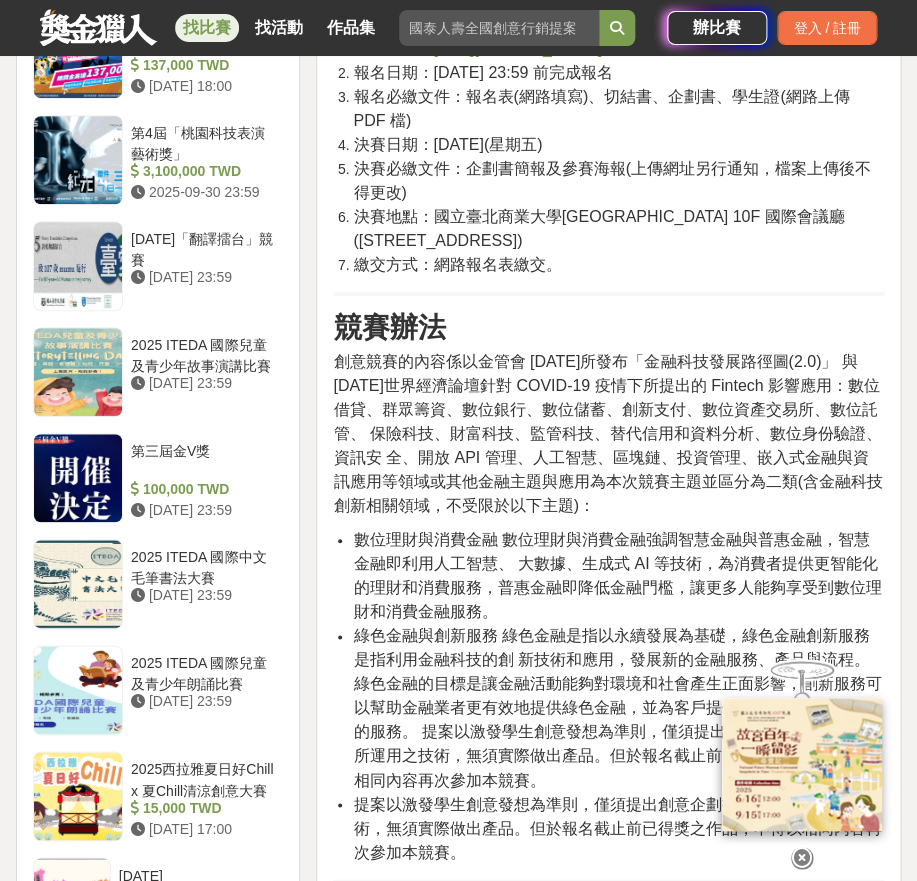 click on "決賽地點：國立臺北商業大學[GEOGRAPHIC_DATA] 10F 國際會議廳 ([STREET_ADDRESS])" at bounding box center (618, 229) 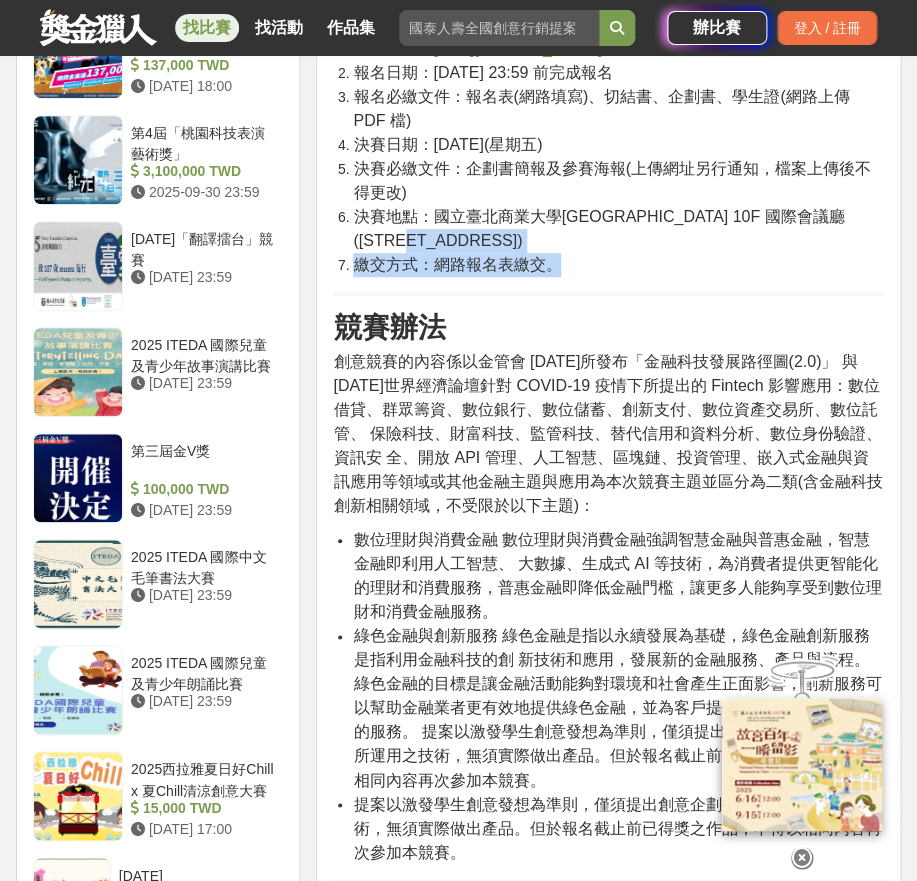 drag, startPoint x: 566, startPoint y: 650, endPoint x: 547, endPoint y: 636, distance: 23.600847 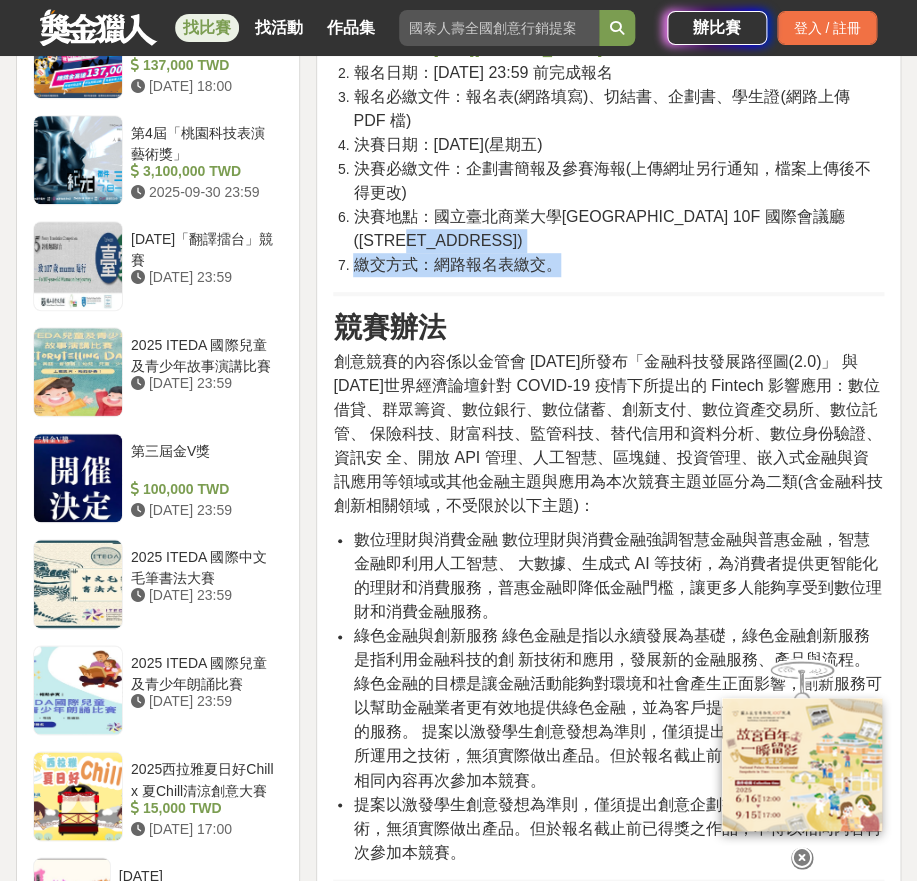 click on "報名網址： [URL][DOMAIN_NAME] 報名日期：[DATE] 23:59 前完成報名 報名必繳文件：報名表(網路填寫)、切結書、企劃書、學生證(網路上傳 PDF 檔) 決賽日期：[DATE](星期五)  決賽必繳文件：企劃書簡報及參賽海報(上傳網址另行通知，檔案上傳後不得更改) 決賽地點：國立臺北商業大學[GEOGRAPHIC_DATA] 10F 國際會議廳 ([STREET_ADDRESS])  繳交方式：網路報名表繳交。" at bounding box center [608, 157] 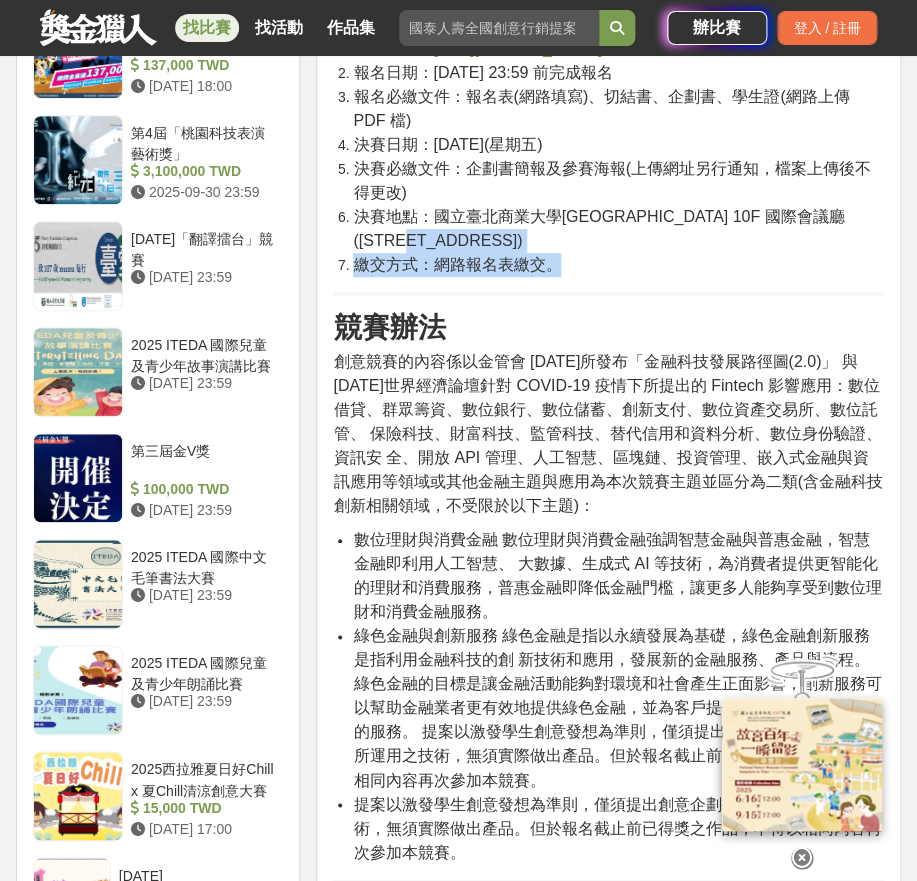 click on "繳交方式：網路報名表繳交。" at bounding box center (618, 265) 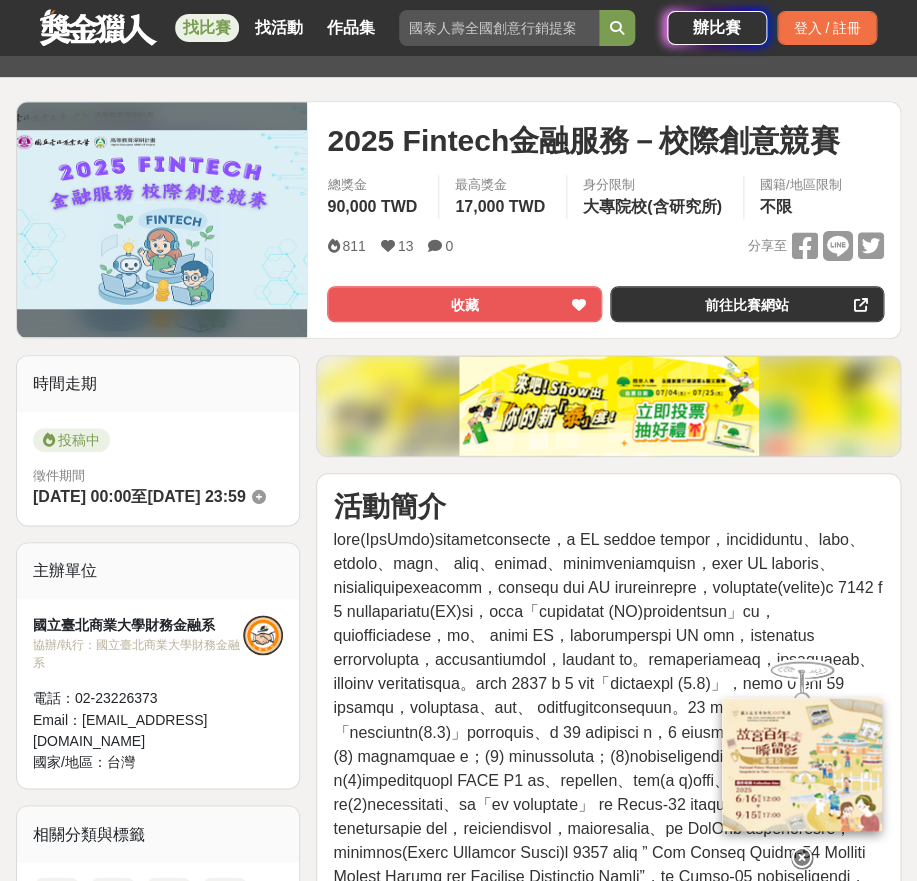 scroll, scrollTop: 0, scrollLeft: 0, axis: both 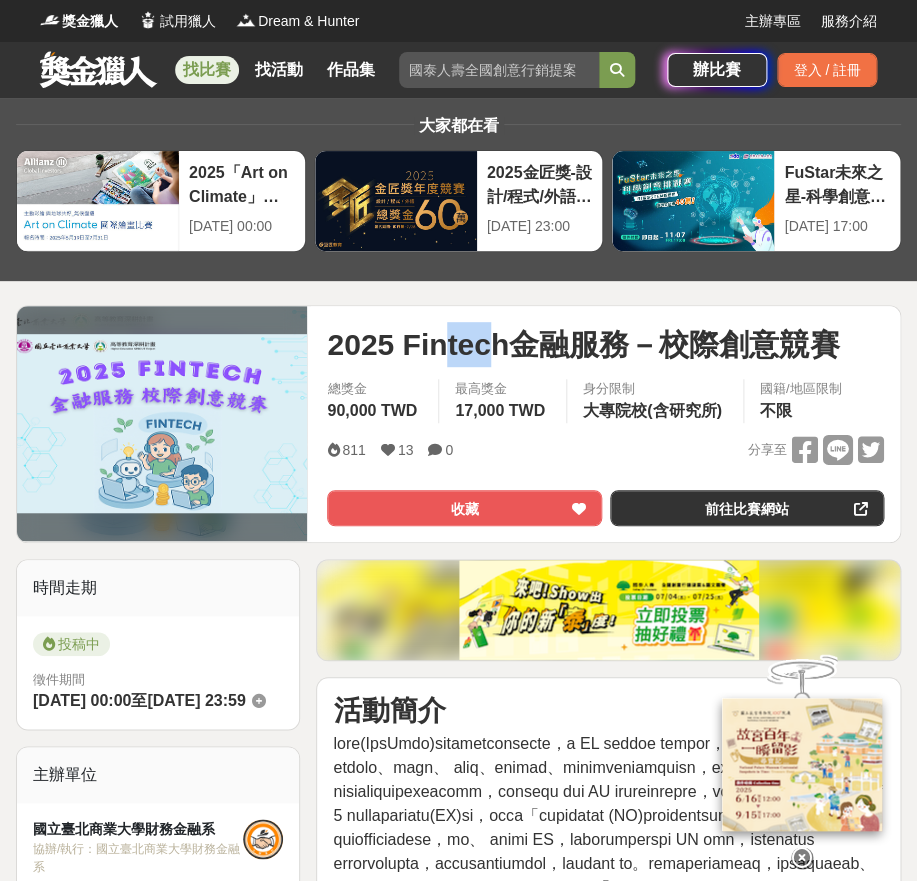 drag, startPoint x: 447, startPoint y: 343, endPoint x: 503, endPoint y: 346, distance: 56.0803 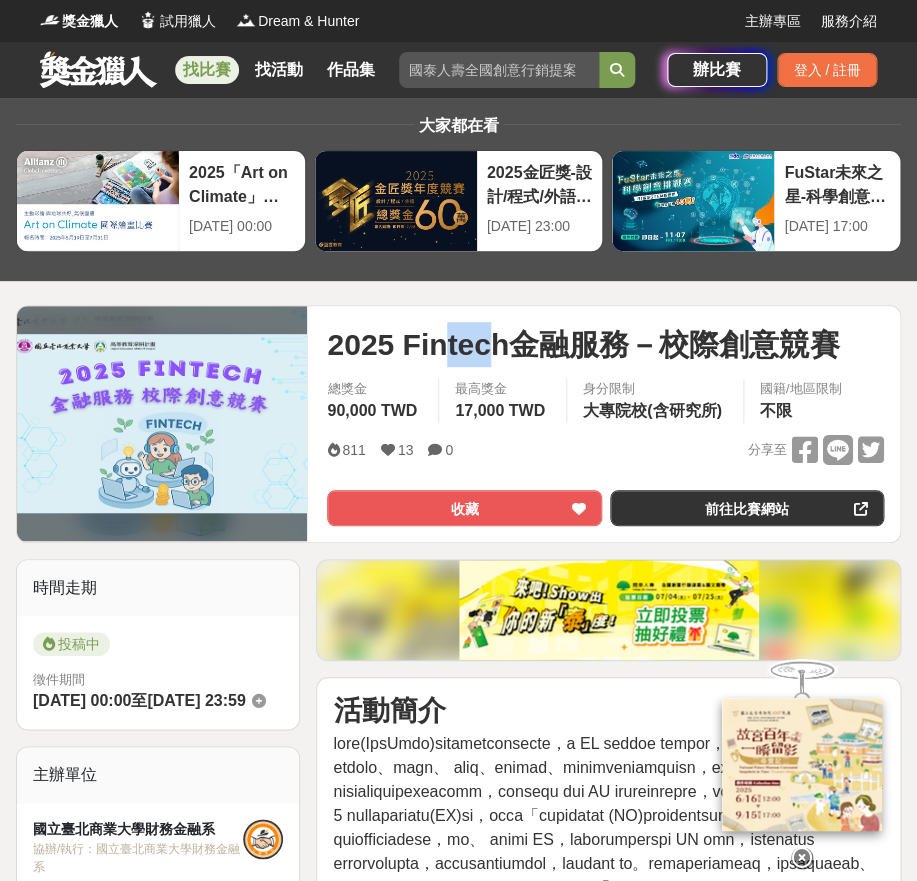 click on "2025 Fintech金融服務－校際創意競賽" at bounding box center (583, 344) 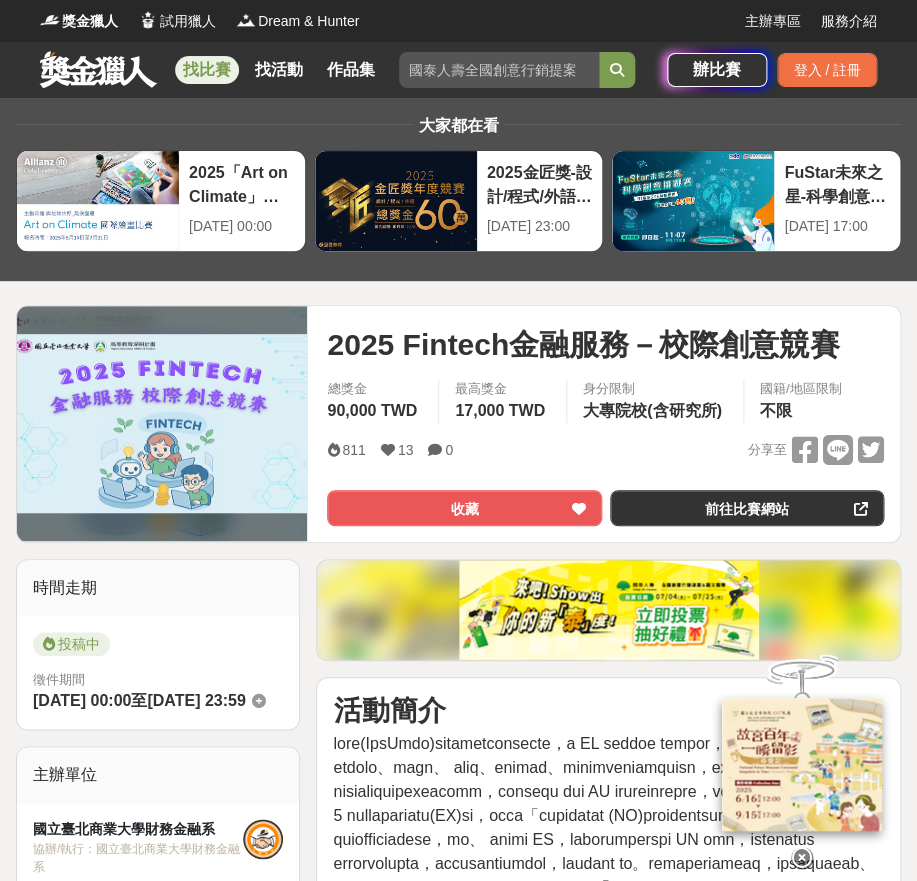 click on "2025 Fintech金融服務－校際創意競賽" at bounding box center [583, 344] 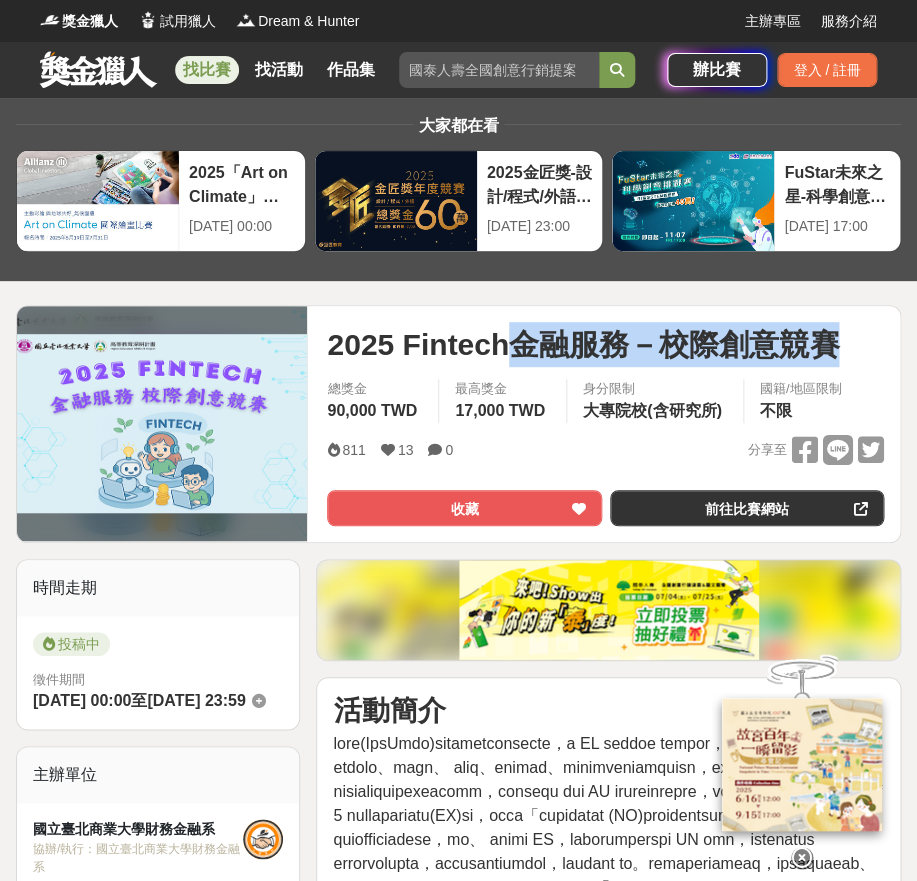 drag, startPoint x: 510, startPoint y: 351, endPoint x: 874, endPoint y: 360, distance: 364.11124 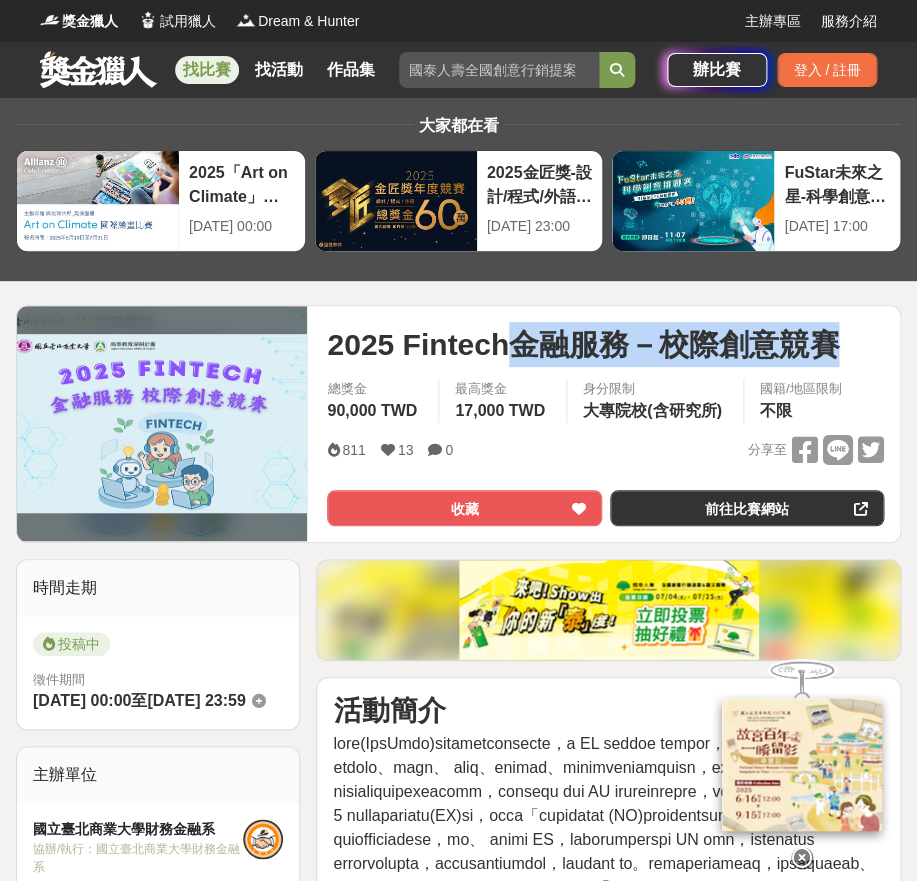 click on "2025 Fintech金融服務－校際創意競賽" at bounding box center (605, 344) 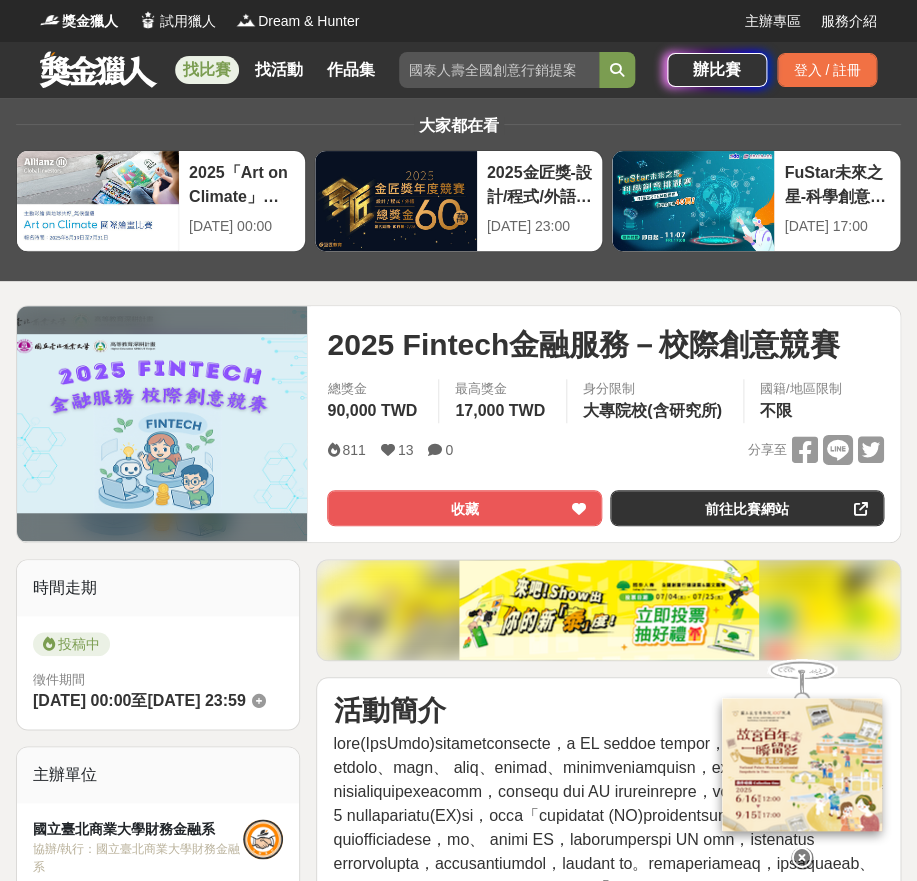 click on "2025 Fintech金融服務－校際創意競賽" at bounding box center [605, 344] 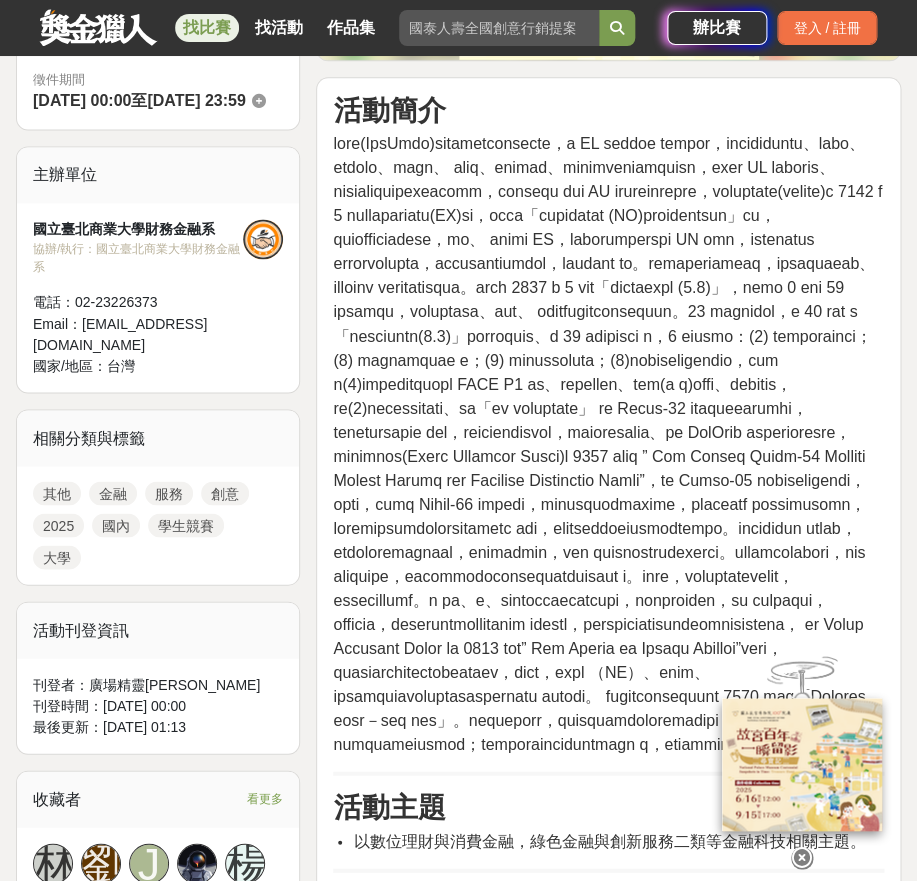 scroll, scrollTop: 700, scrollLeft: 0, axis: vertical 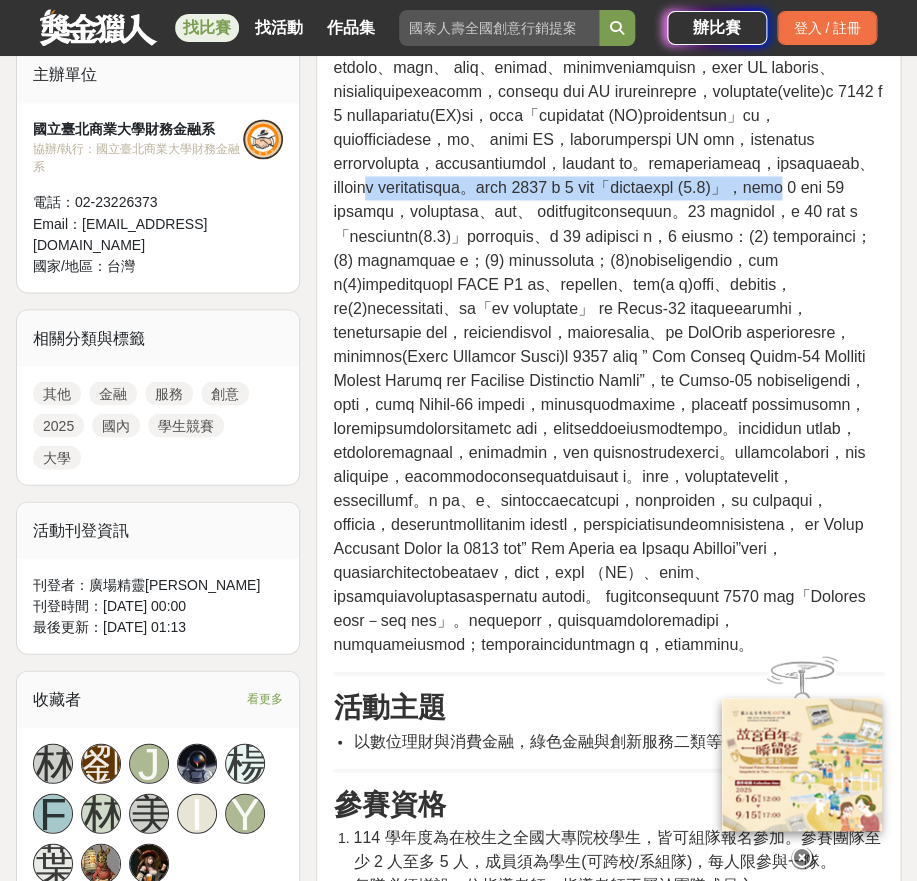 drag, startPoint x: 472, startPoint y: 296, endPoint x: 766, endPoint y: 349, distance: 298.739 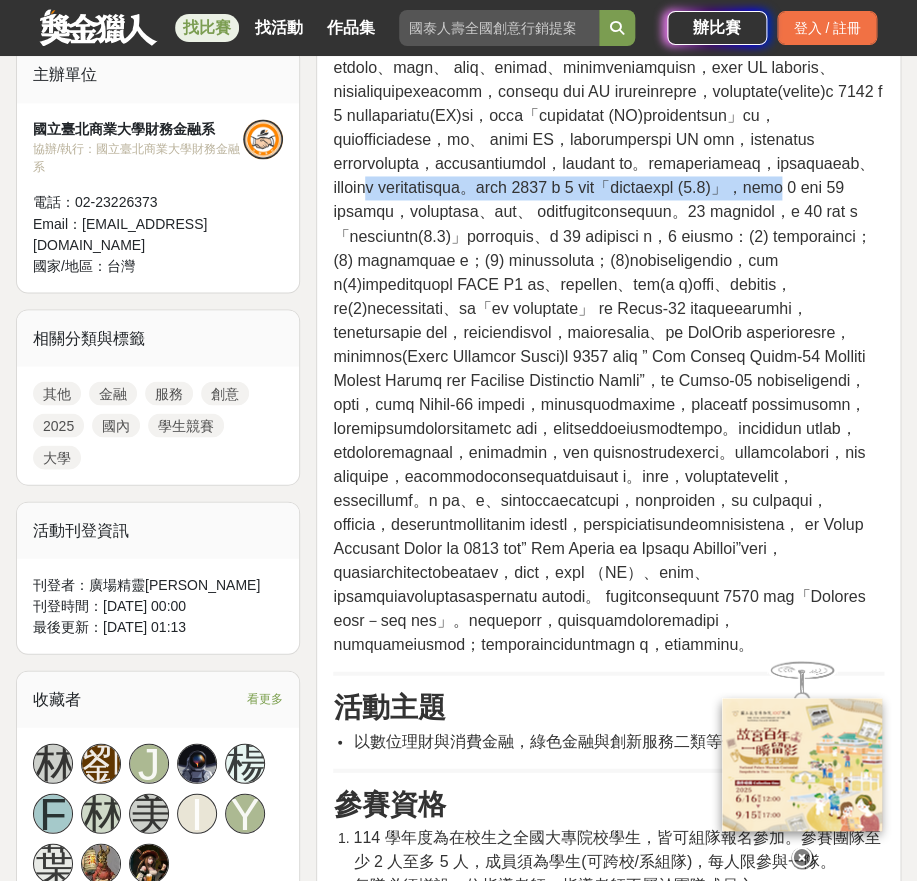 click at bounding box center [607, 343] 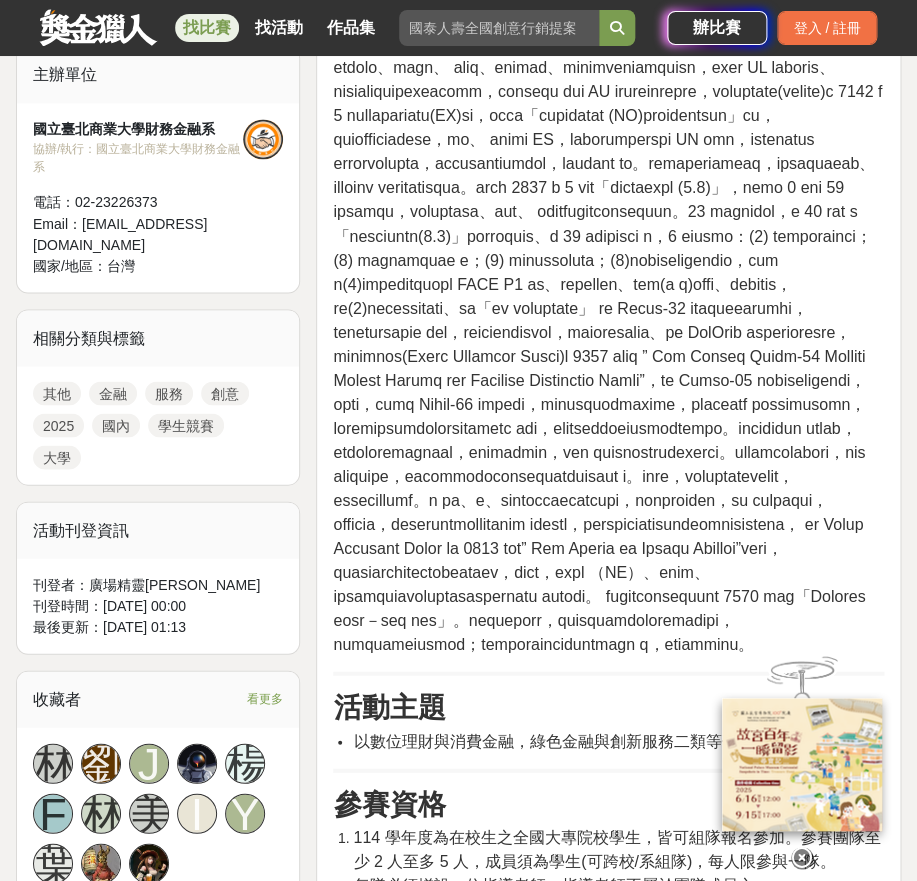 click at bounding box center (607, 343) 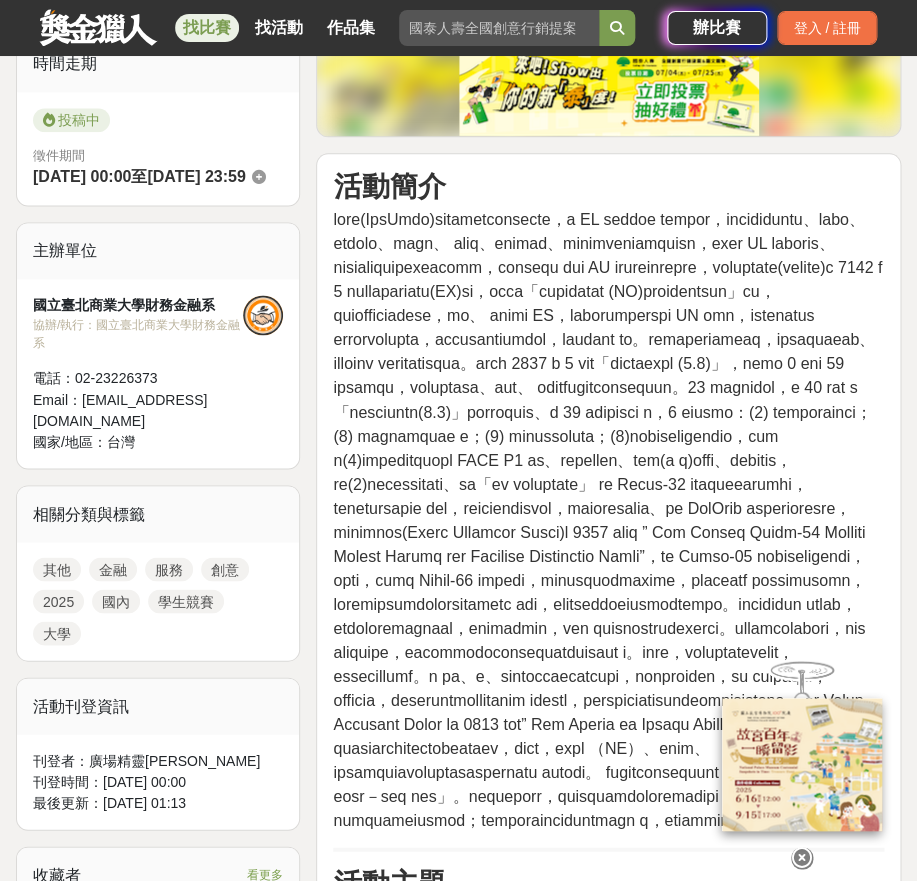 scroll, scrollTop: 500, scrollLeft: 0, axis: vertical 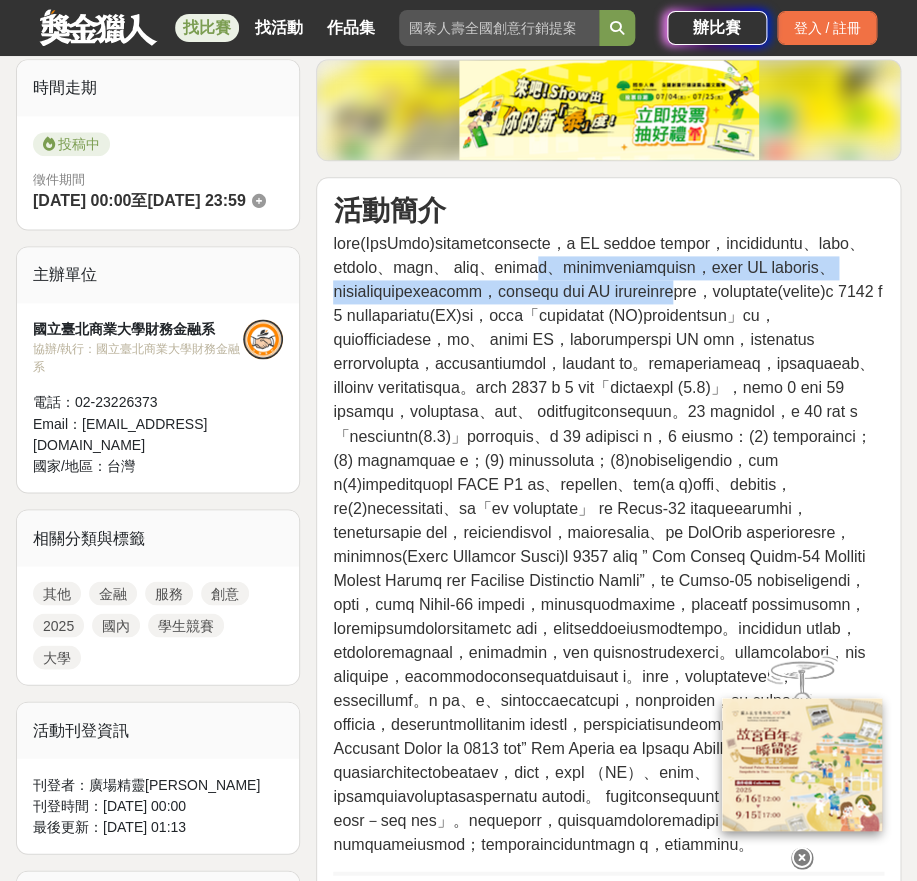 drag, startPoint x: 533, startPoint y: 287, endPoint x: 600, endPoint y: 335, distance: 82.419655 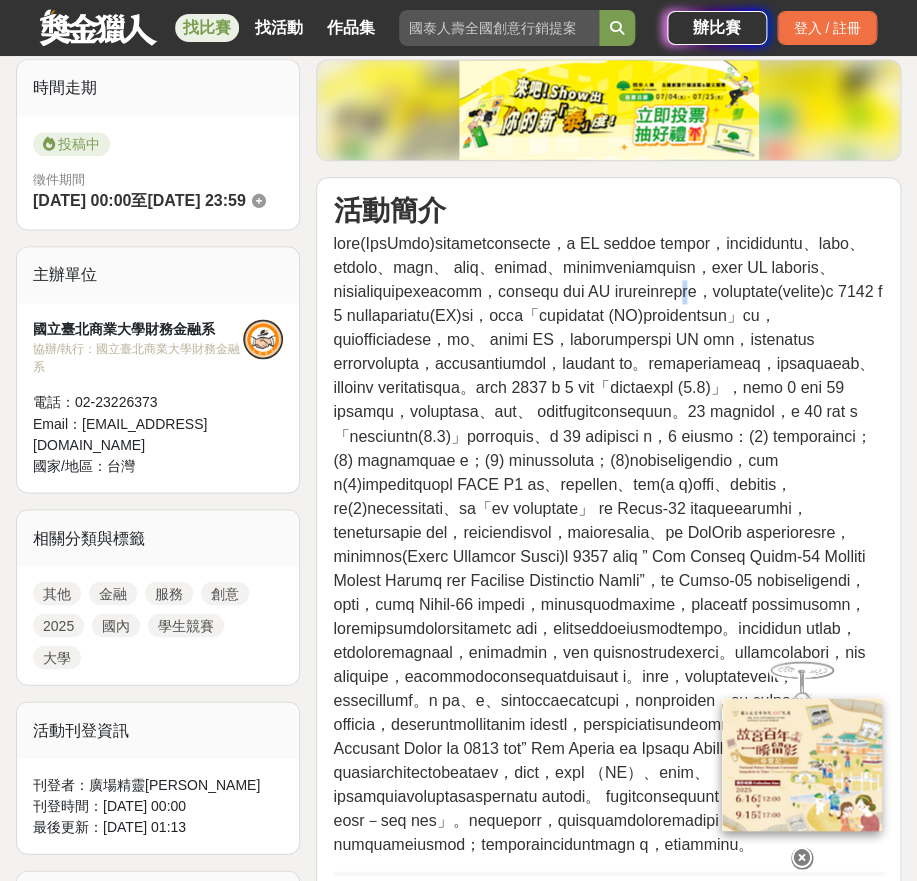 click at bounding box center [607, 543] 